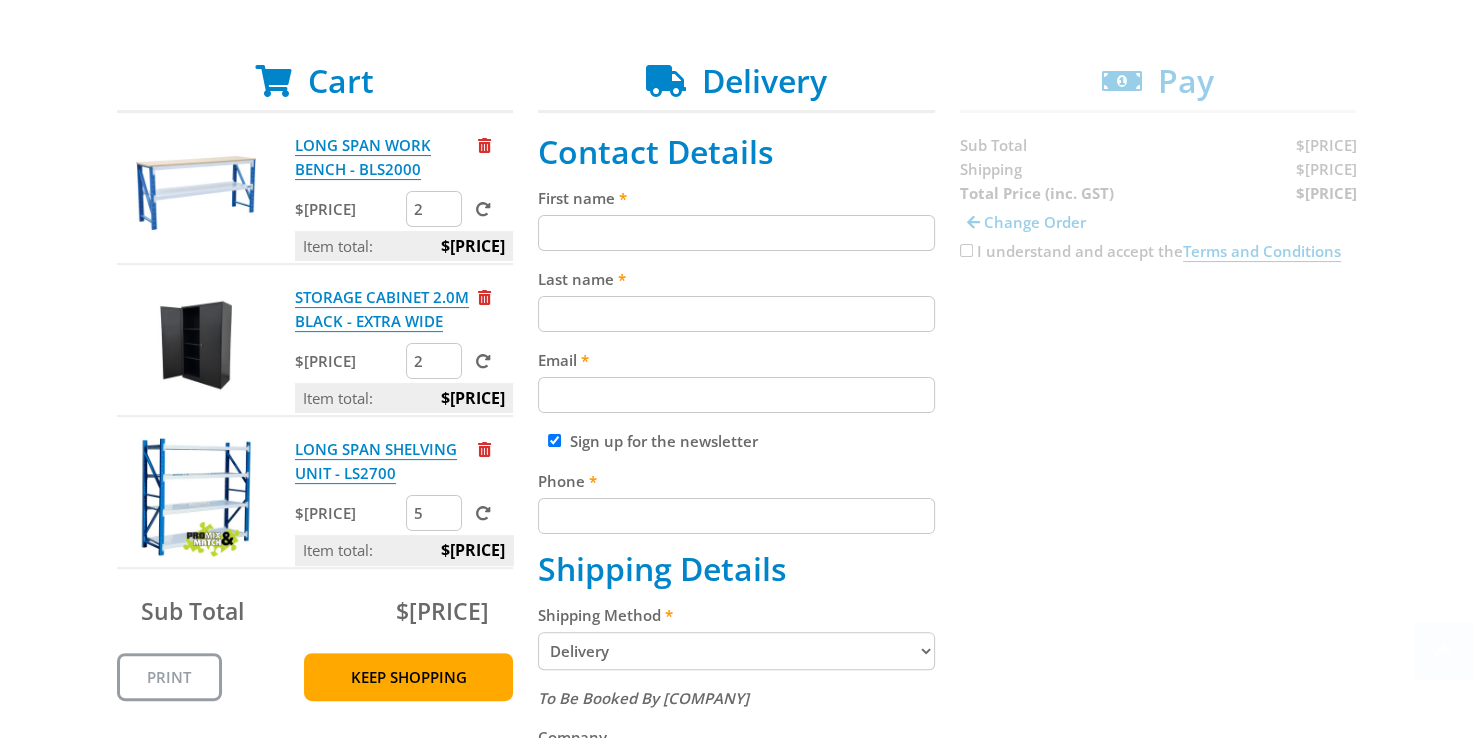 scroll, scrollTop: 400, scrollLeft: 0, axis: vertical 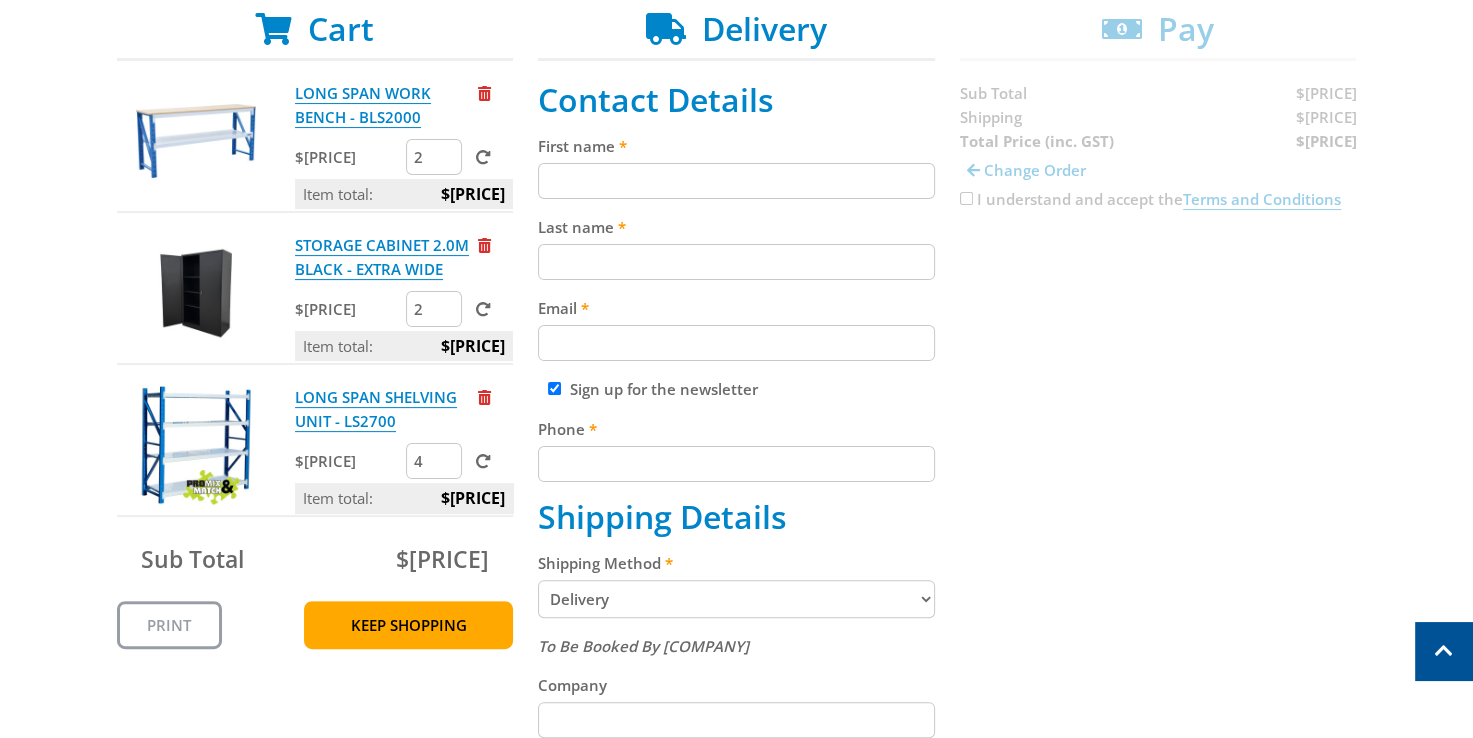 click on "4" at bounding box center (434, 461) 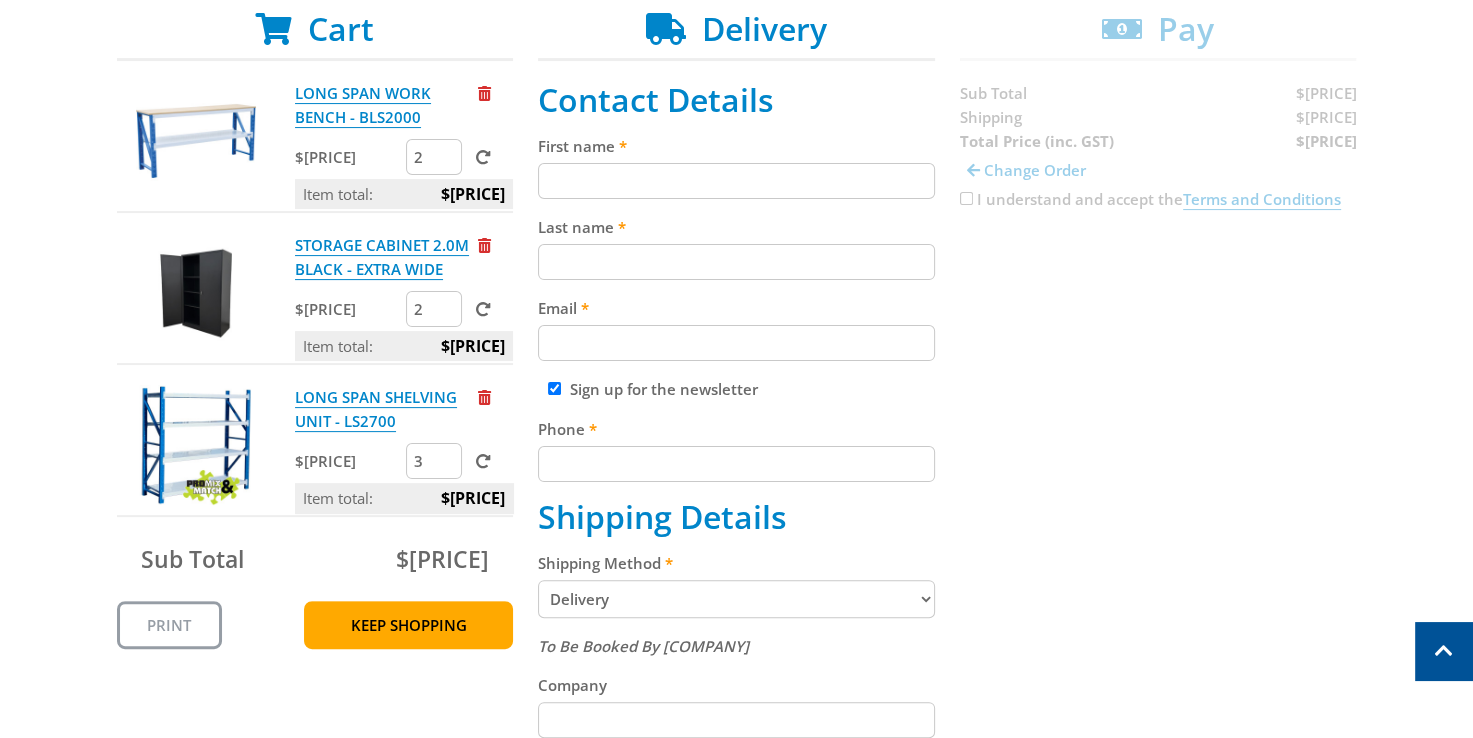click on "3" at bounding box center (434, 461) 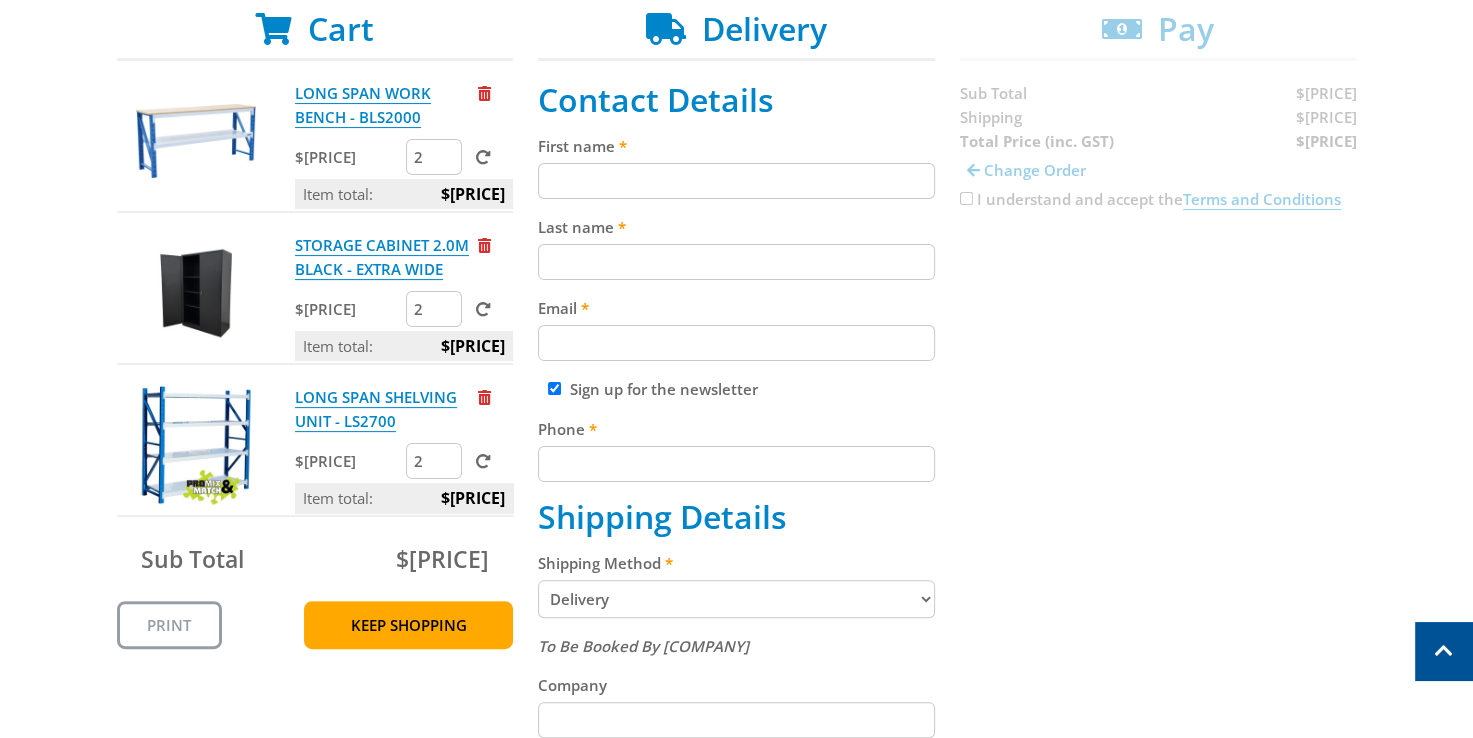 type on "2" 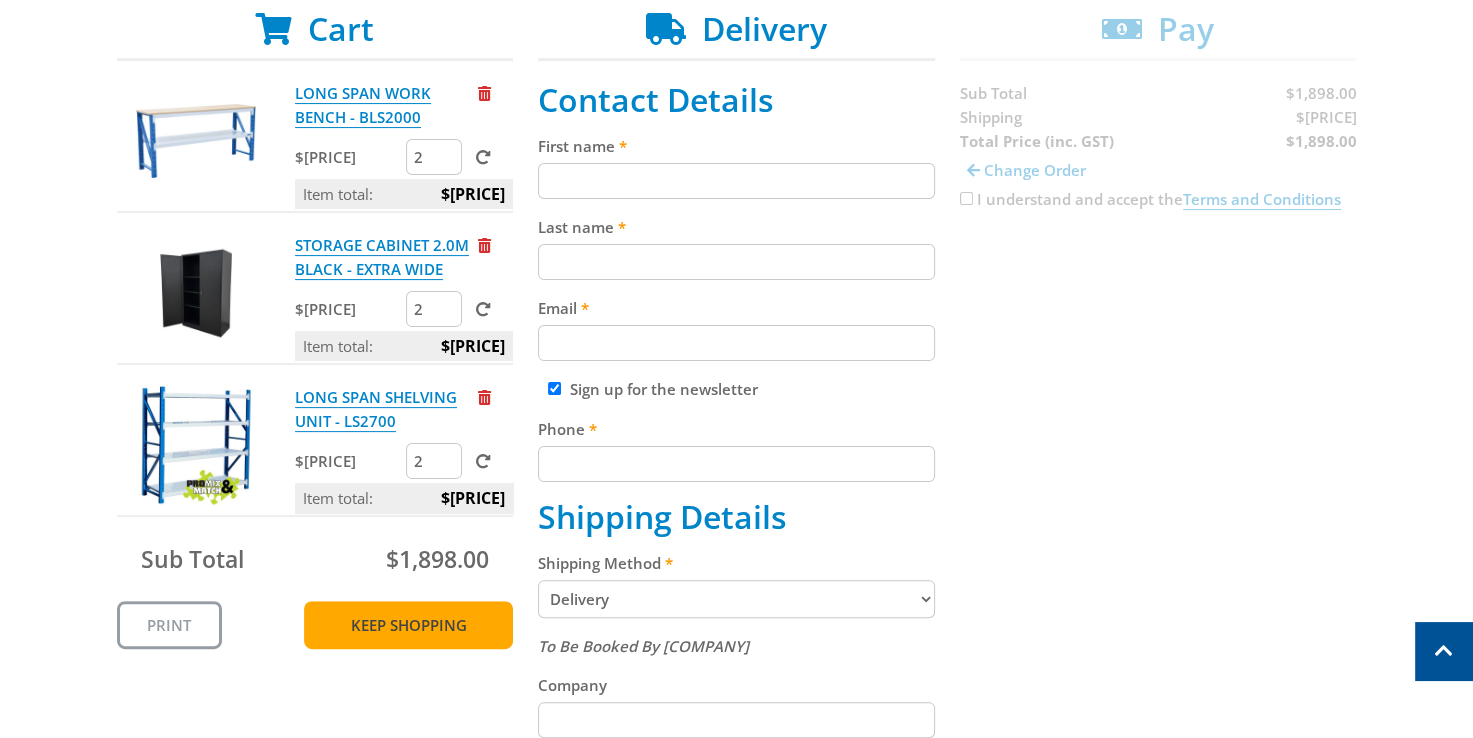 click on "Keep Shopping" at bounding box center [408, 625] 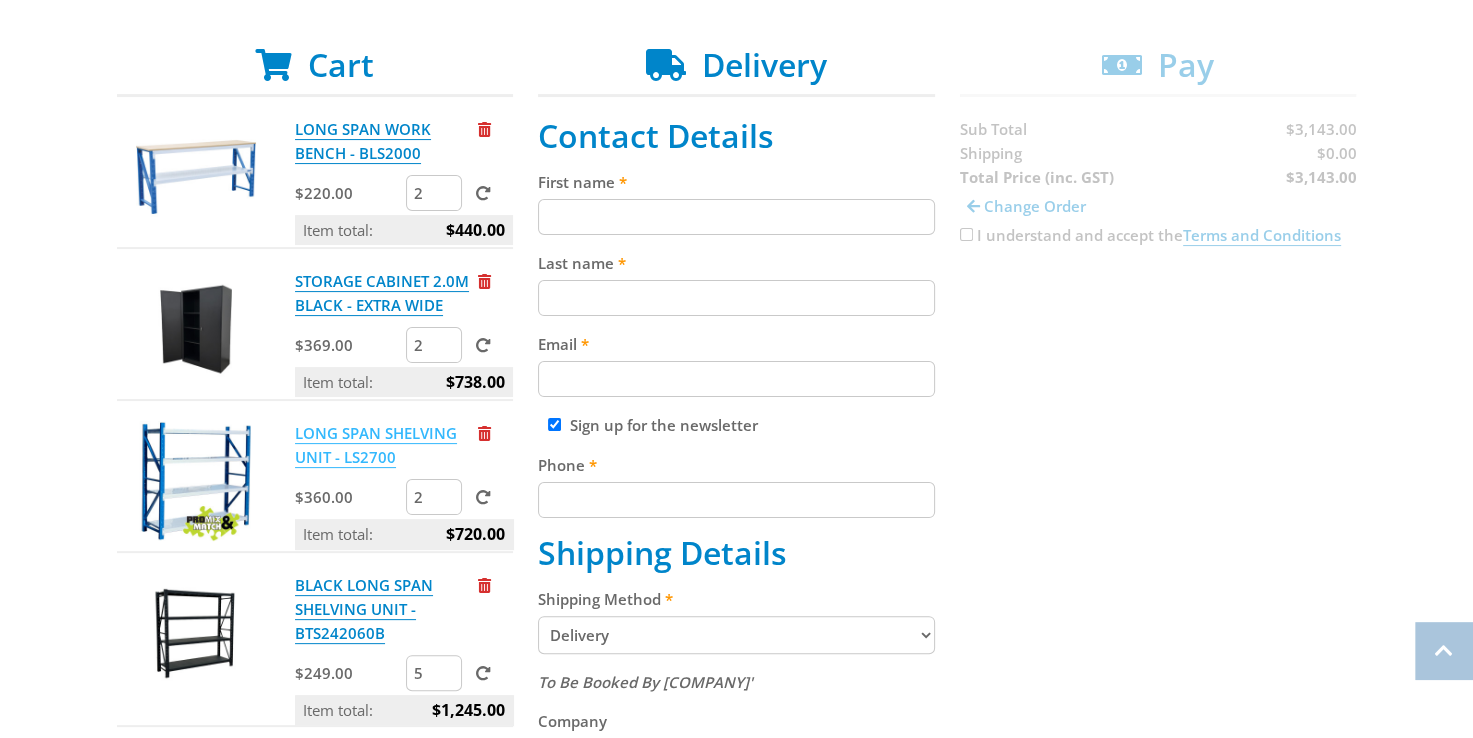 scroll, scrollTop: 400, scrollLeft: 0, axis: vertical 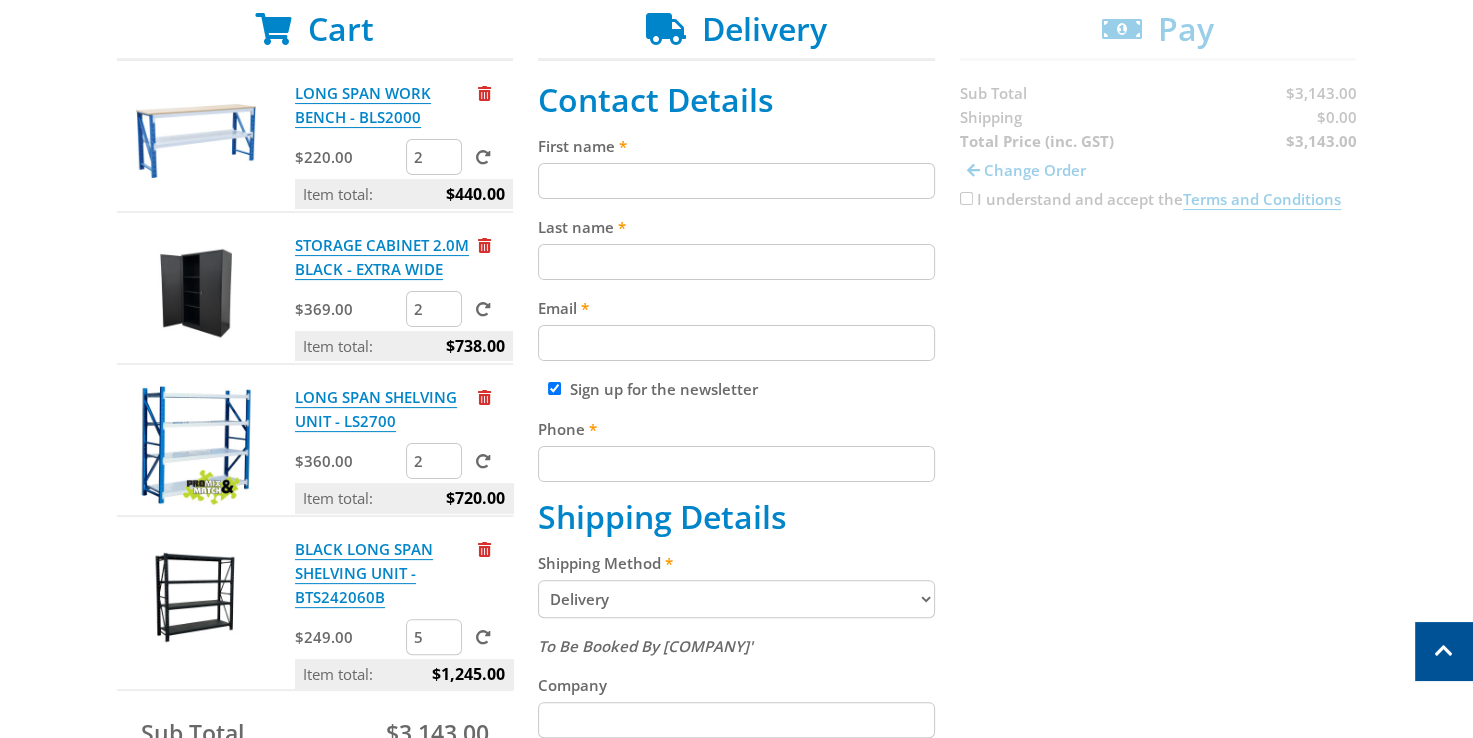 click on "2" at bounding box center (434, 461) 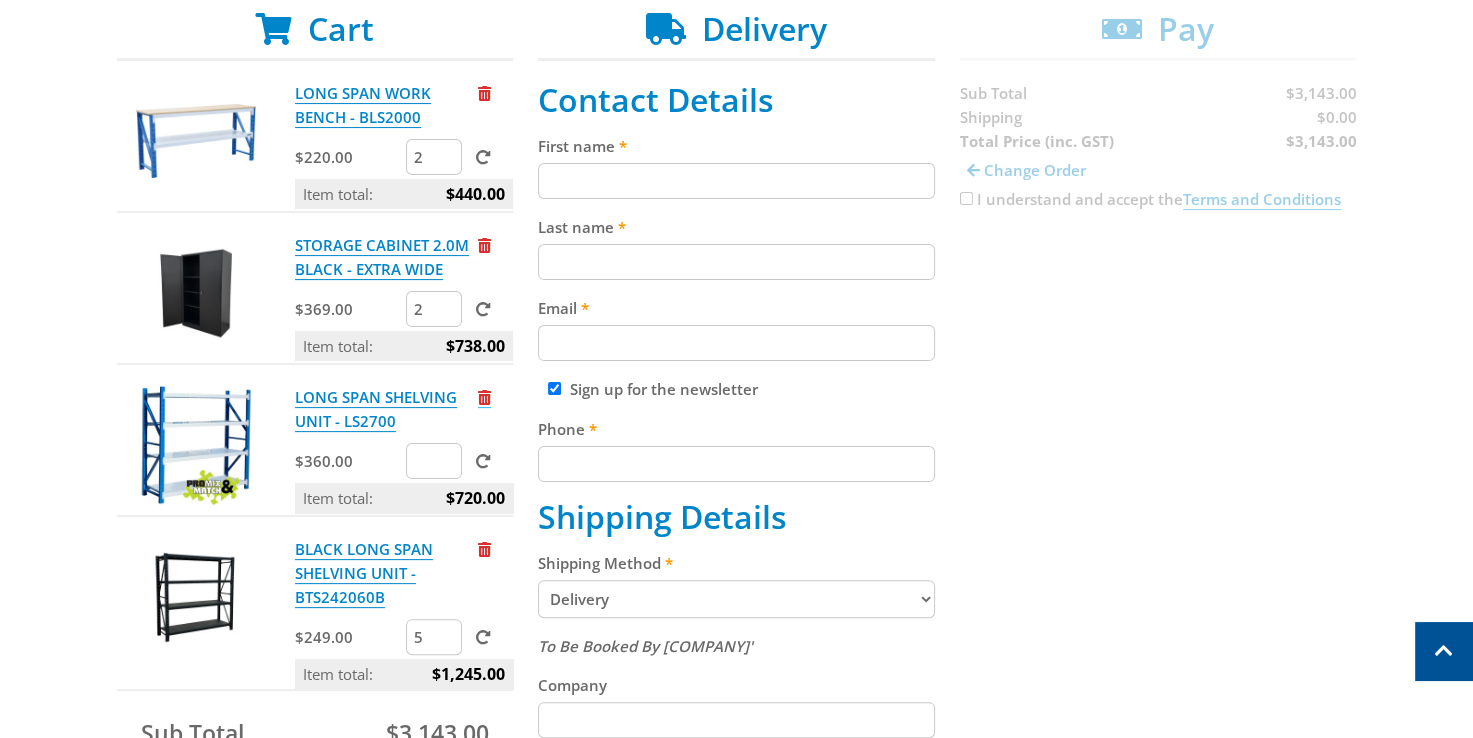 type 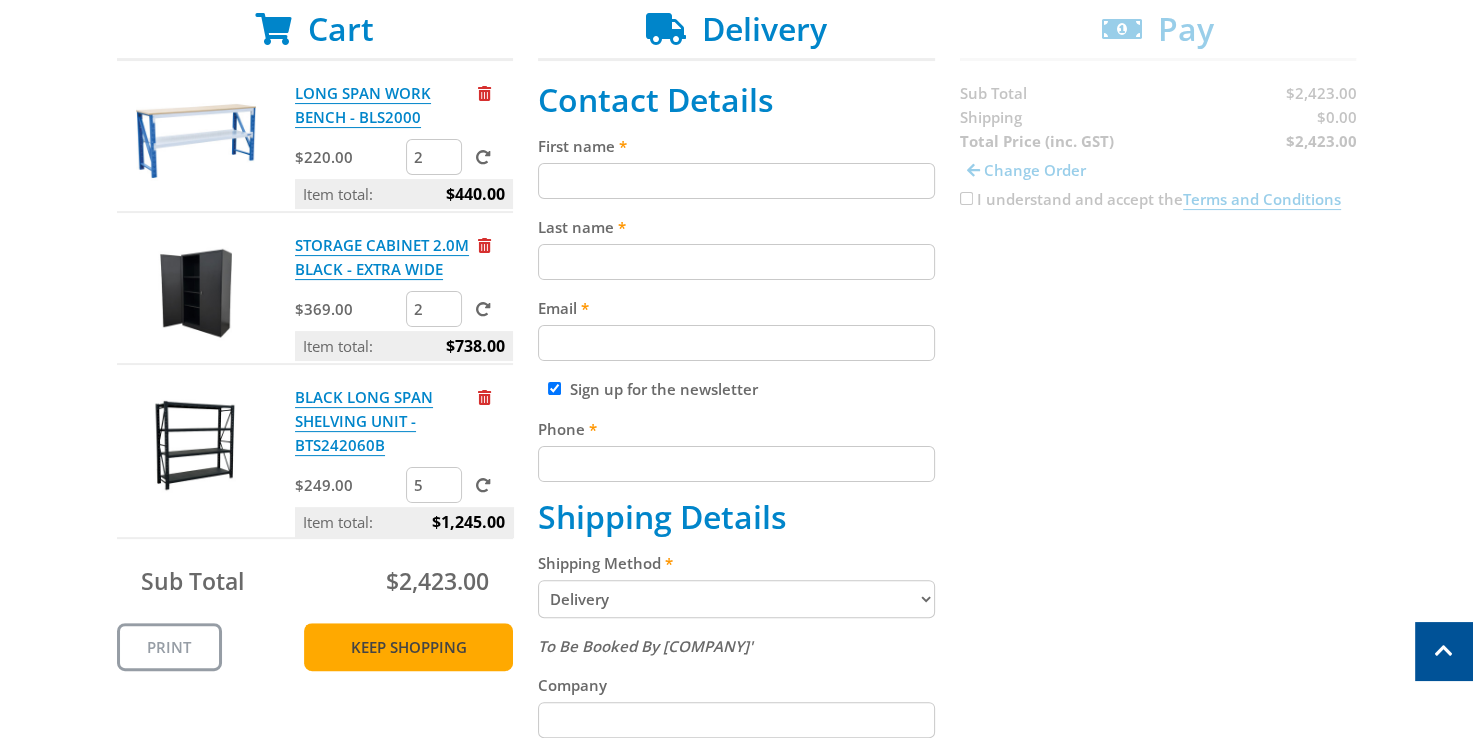 click on "Keep Shopping" at bounding box center (408, 647) 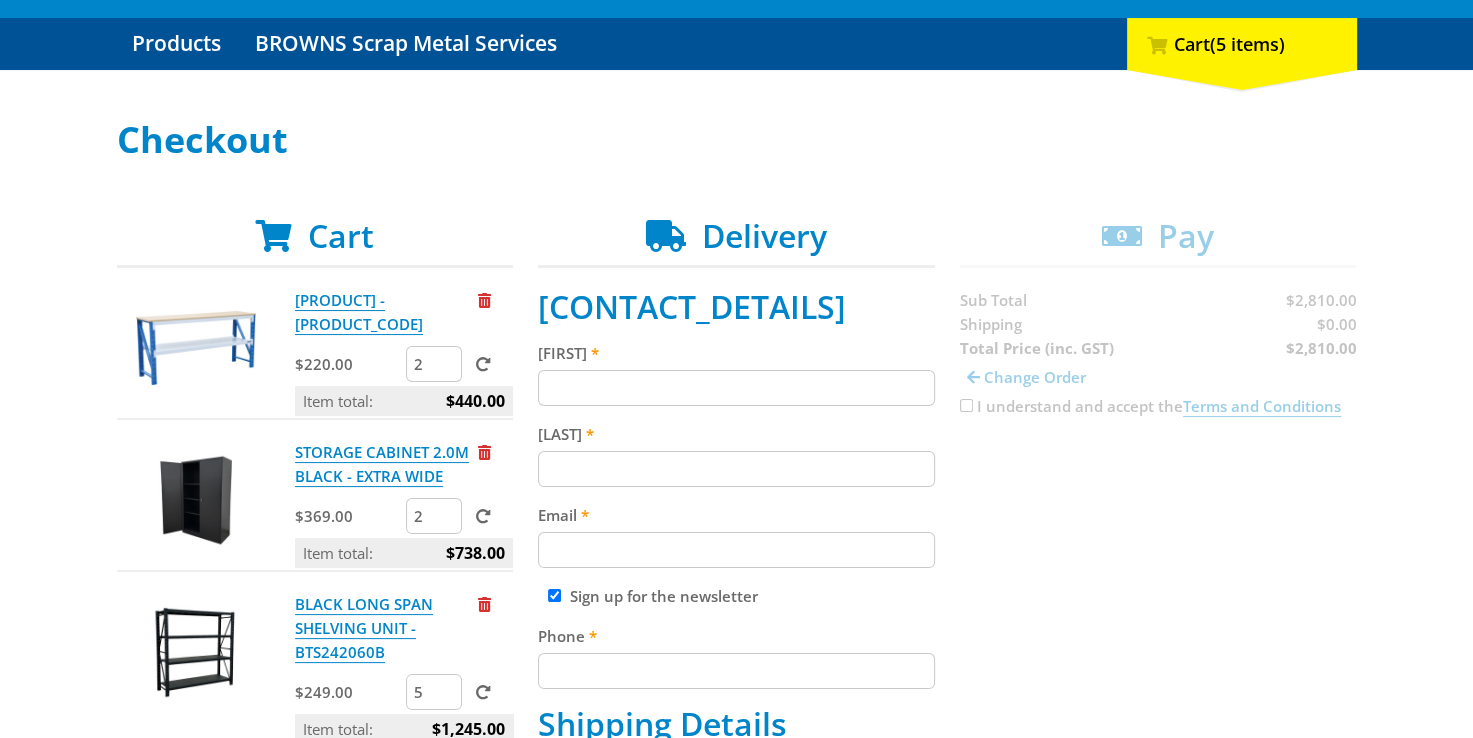 scroll, scrollTop: 200, scrollLeft: 0, axis: vertical 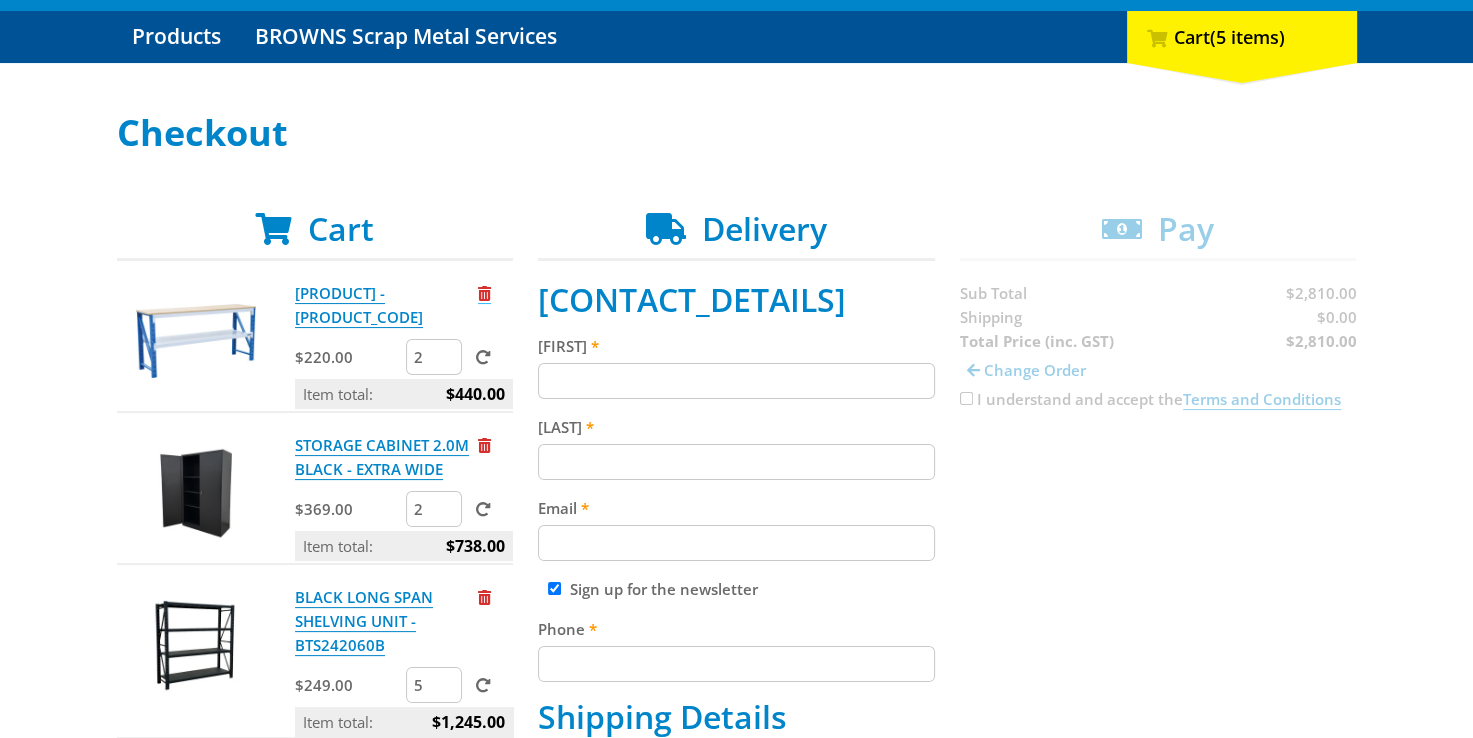 click at bounding box center (484, 293) 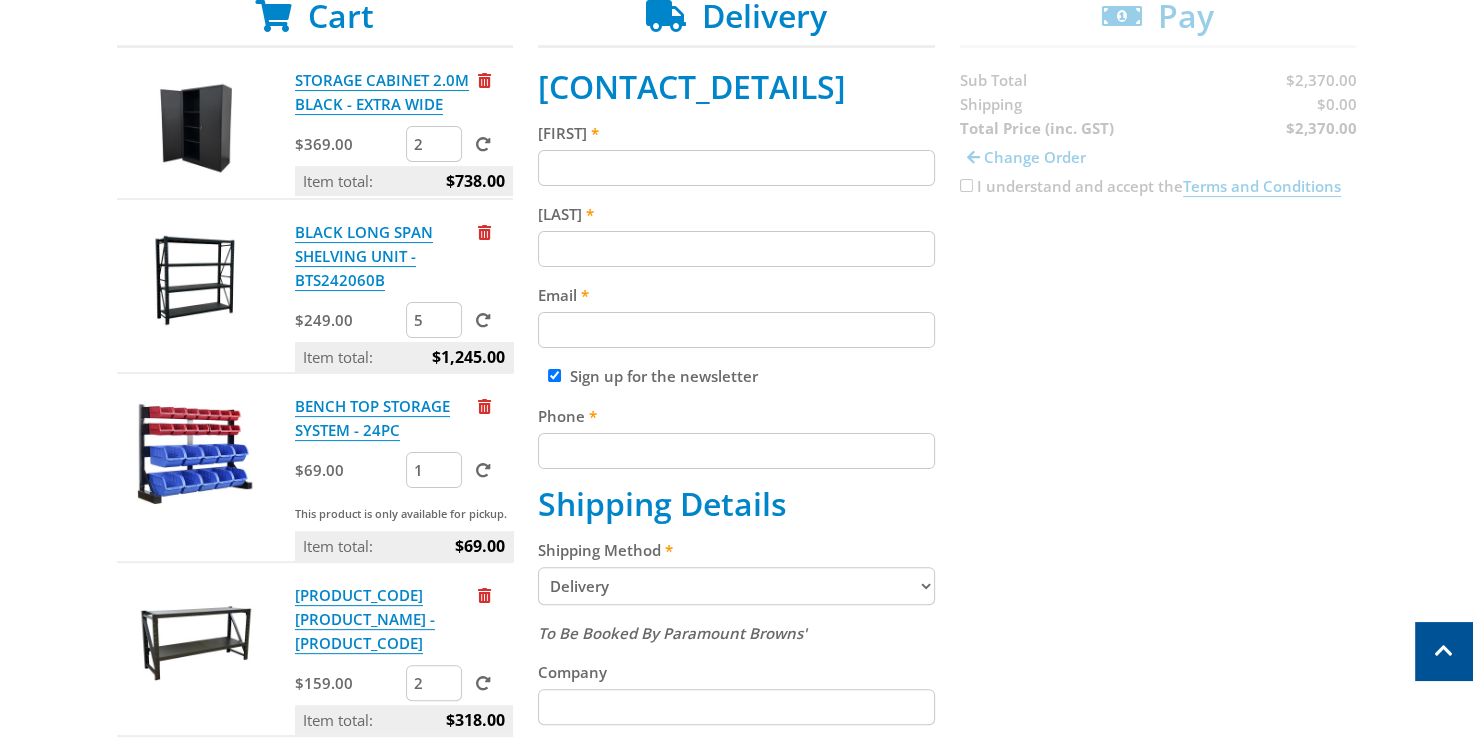 scroll, scrollTop: 400, scrollLeft: 0, axis: vertical 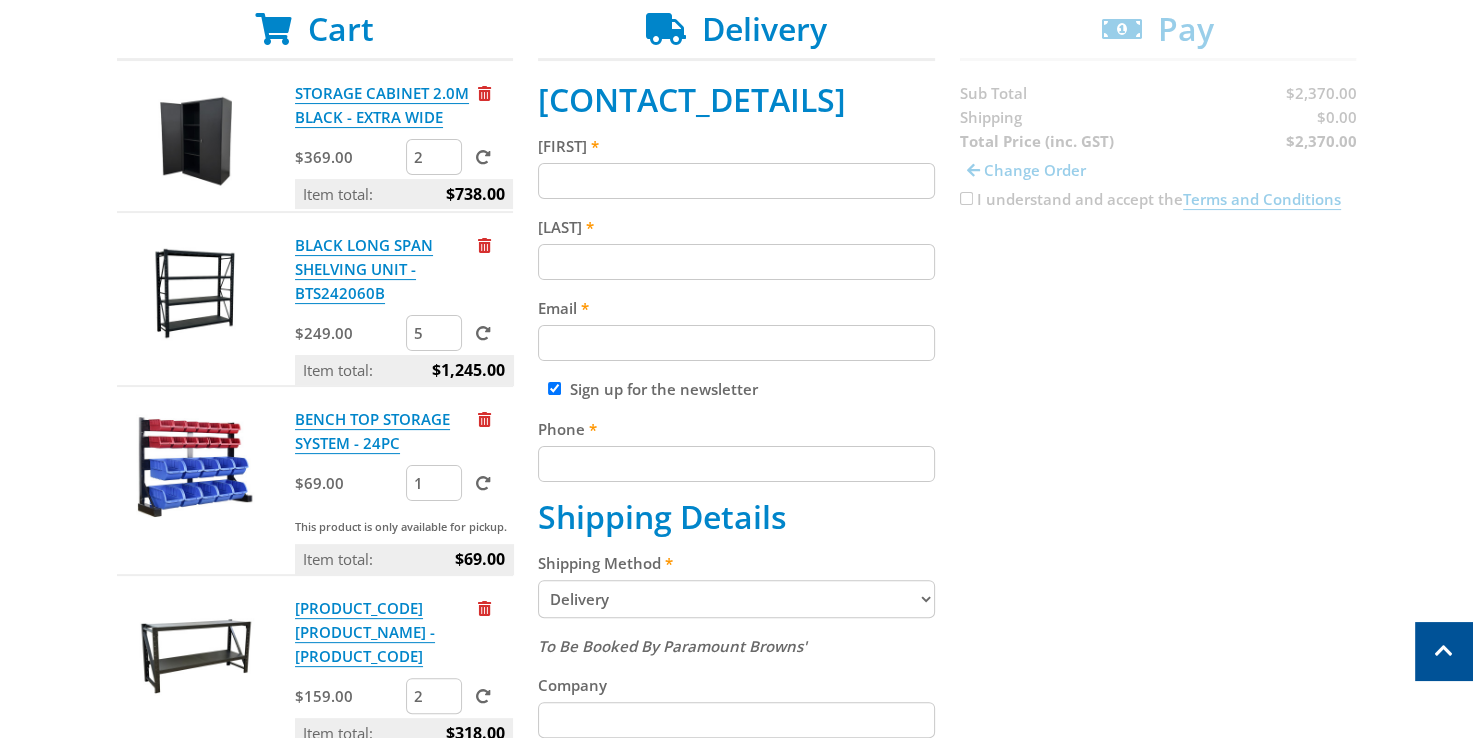 click on "First name" at bounding box center (736, 181) 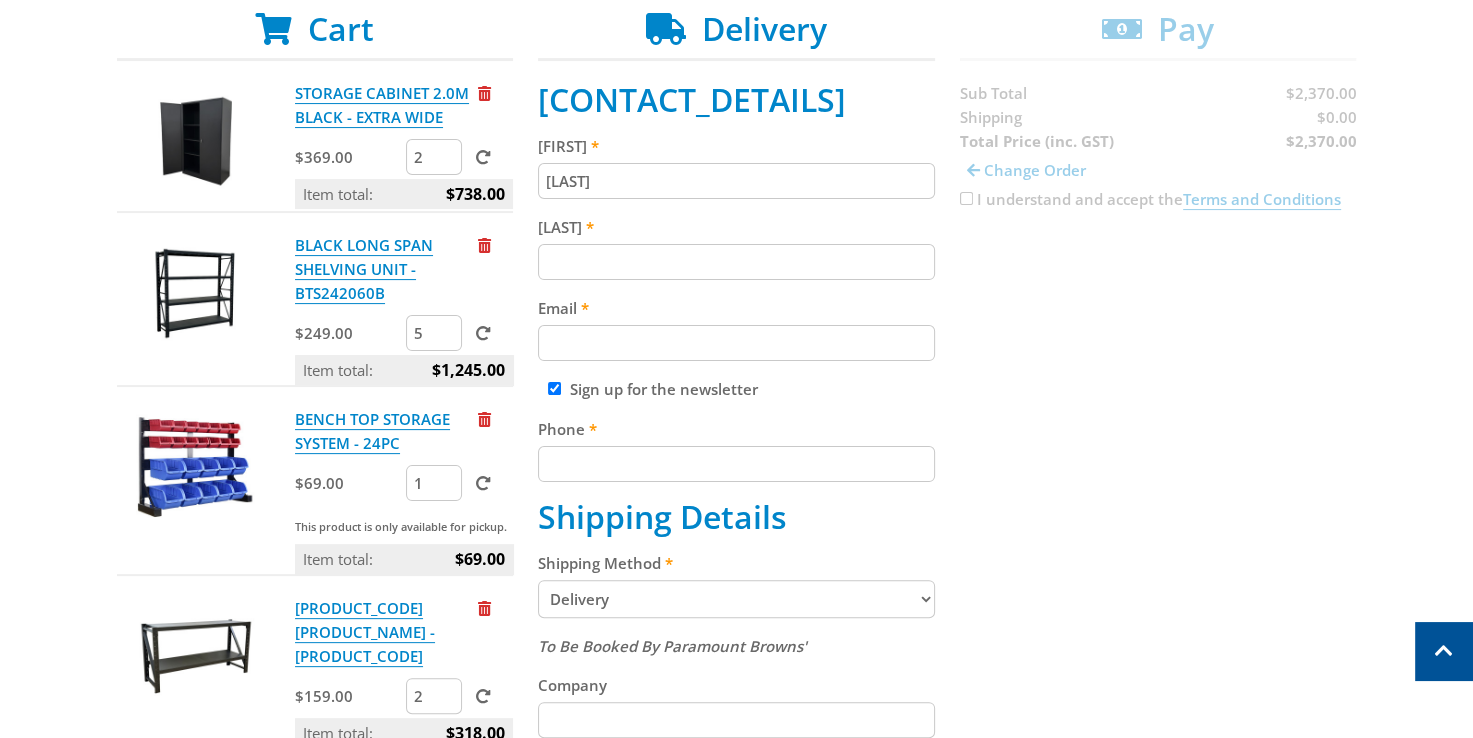 type on "Edwards" 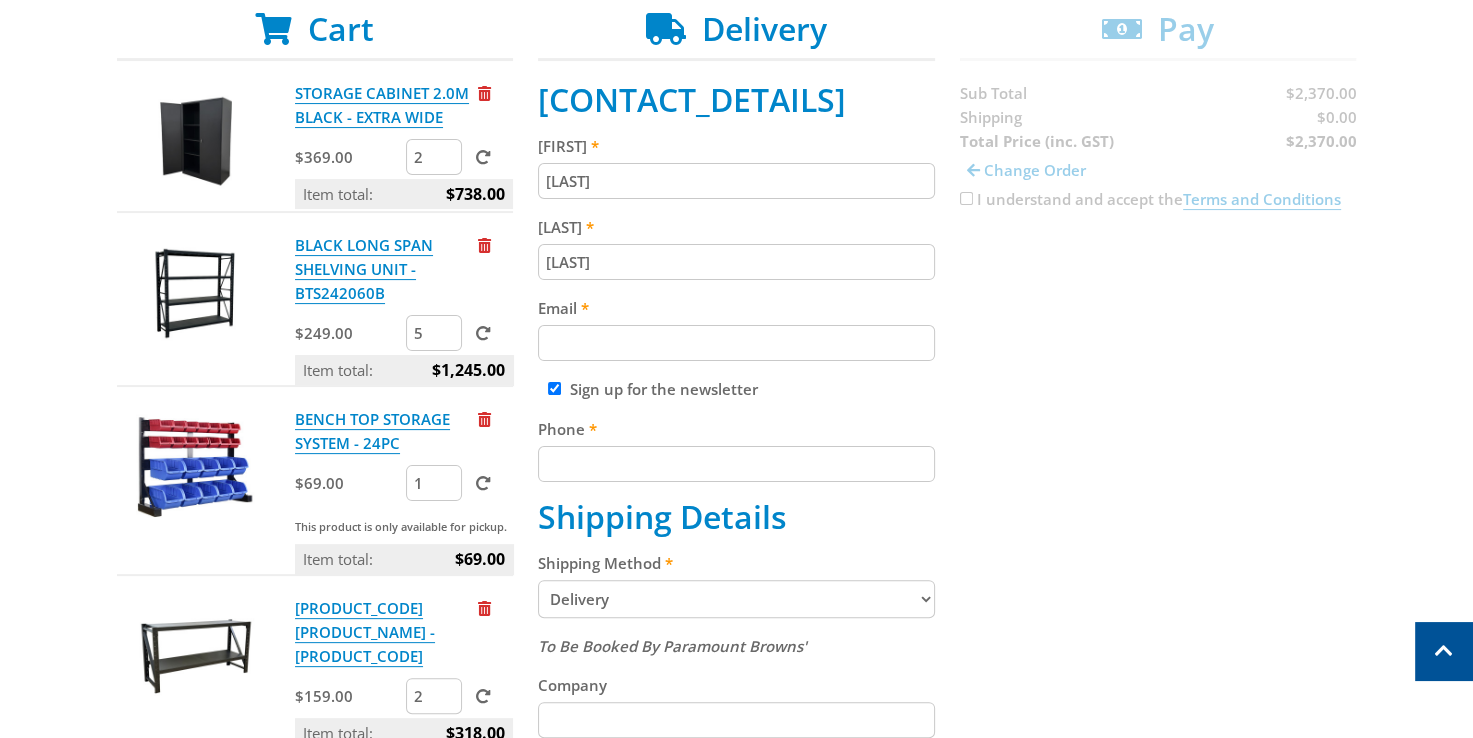 type on "edwards_grain@outlook.com.au" 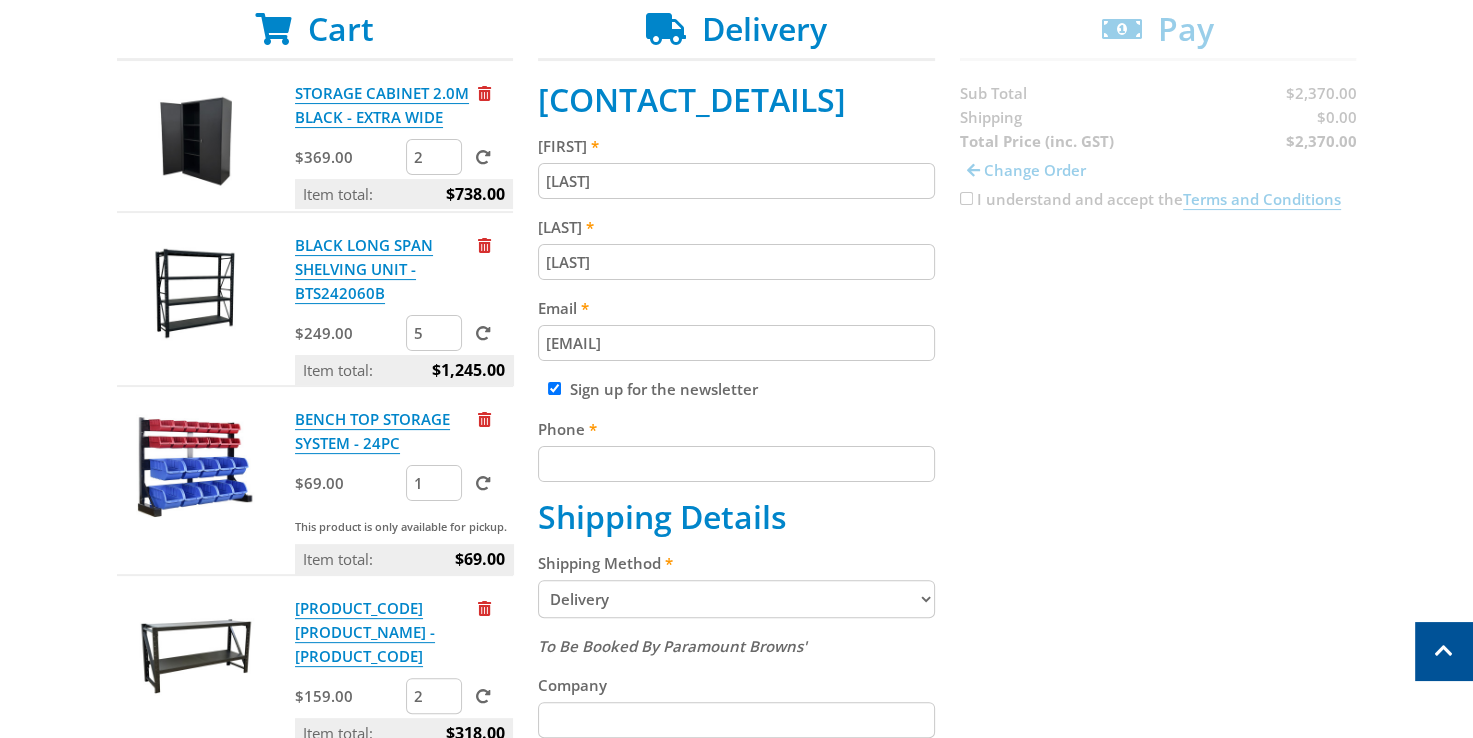 type on "0468368641" 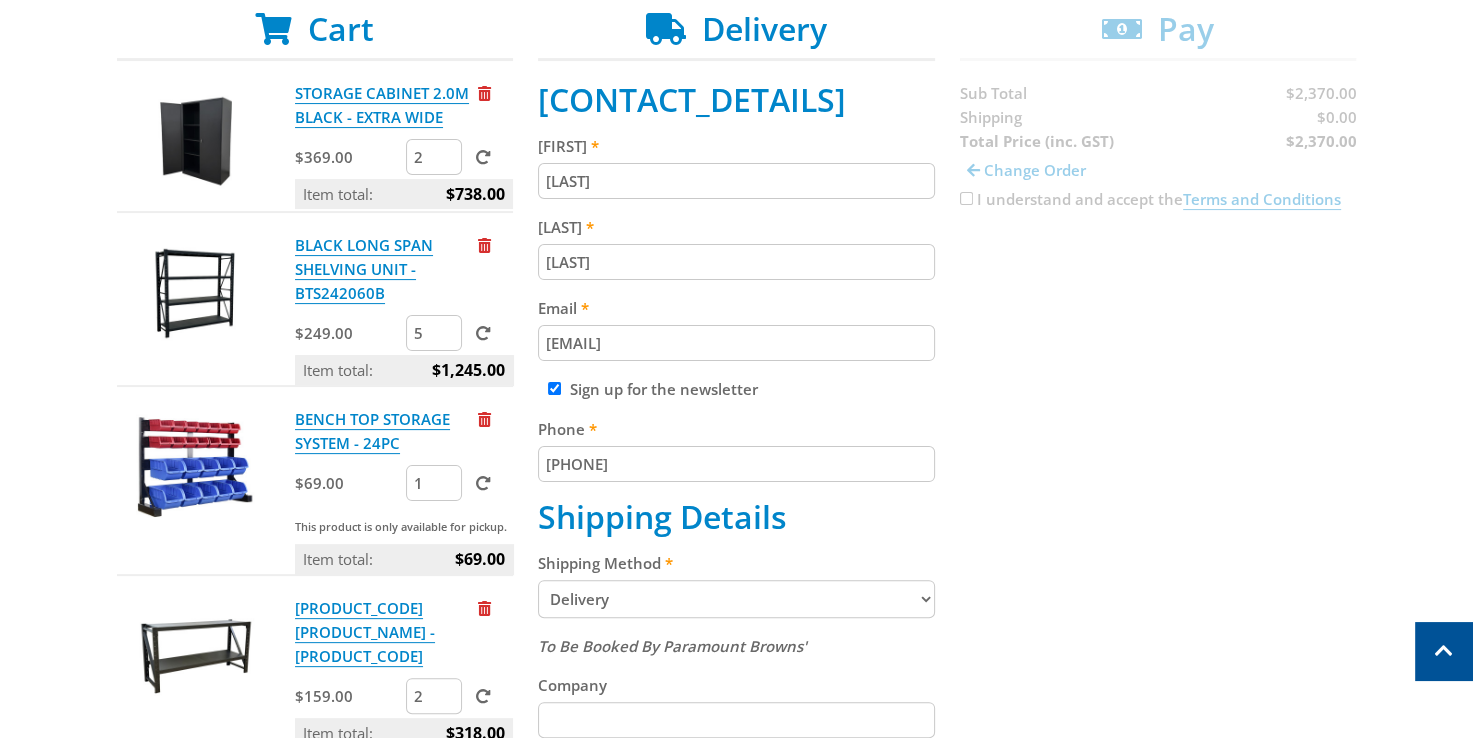 type on "p.o box 25" 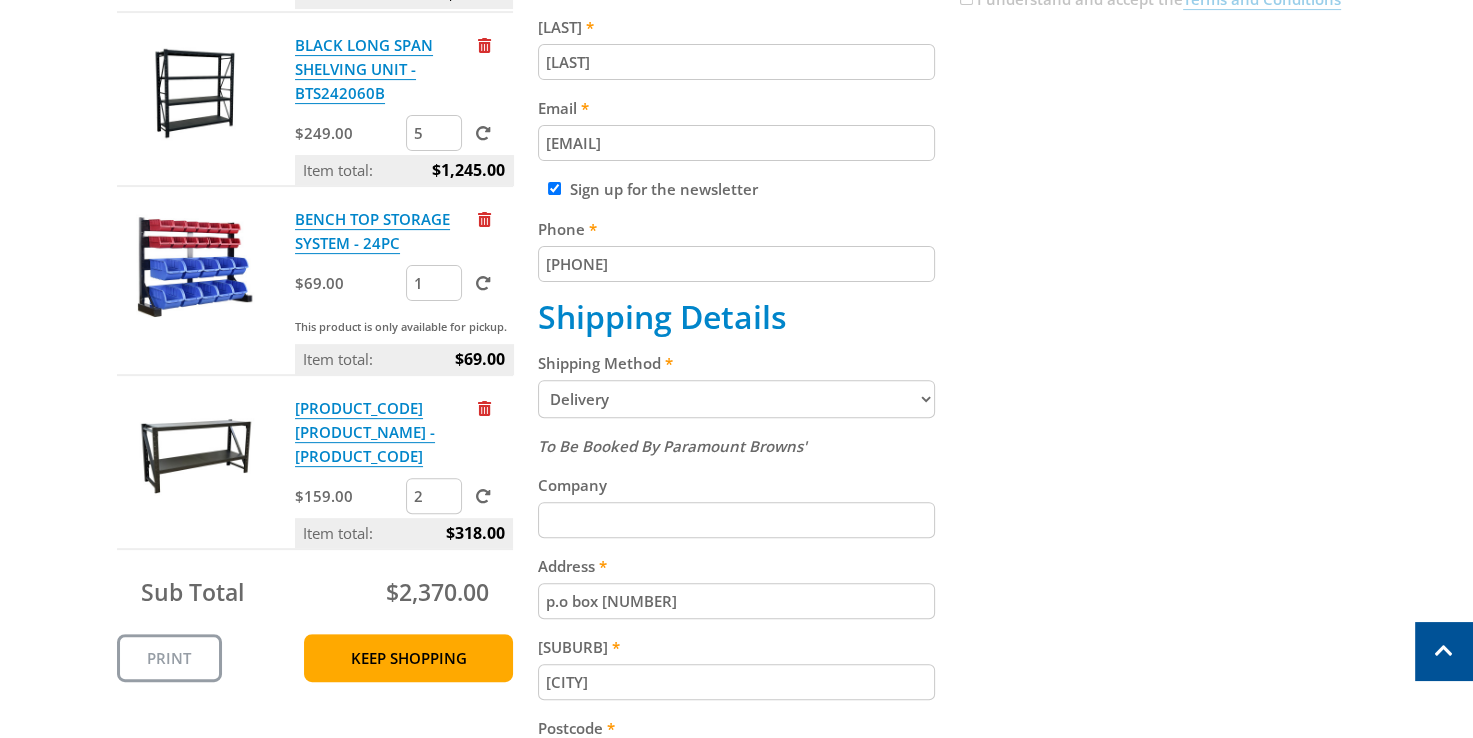 scroll, scrollTop: 700, scrollLeft: 0, axis: vertical 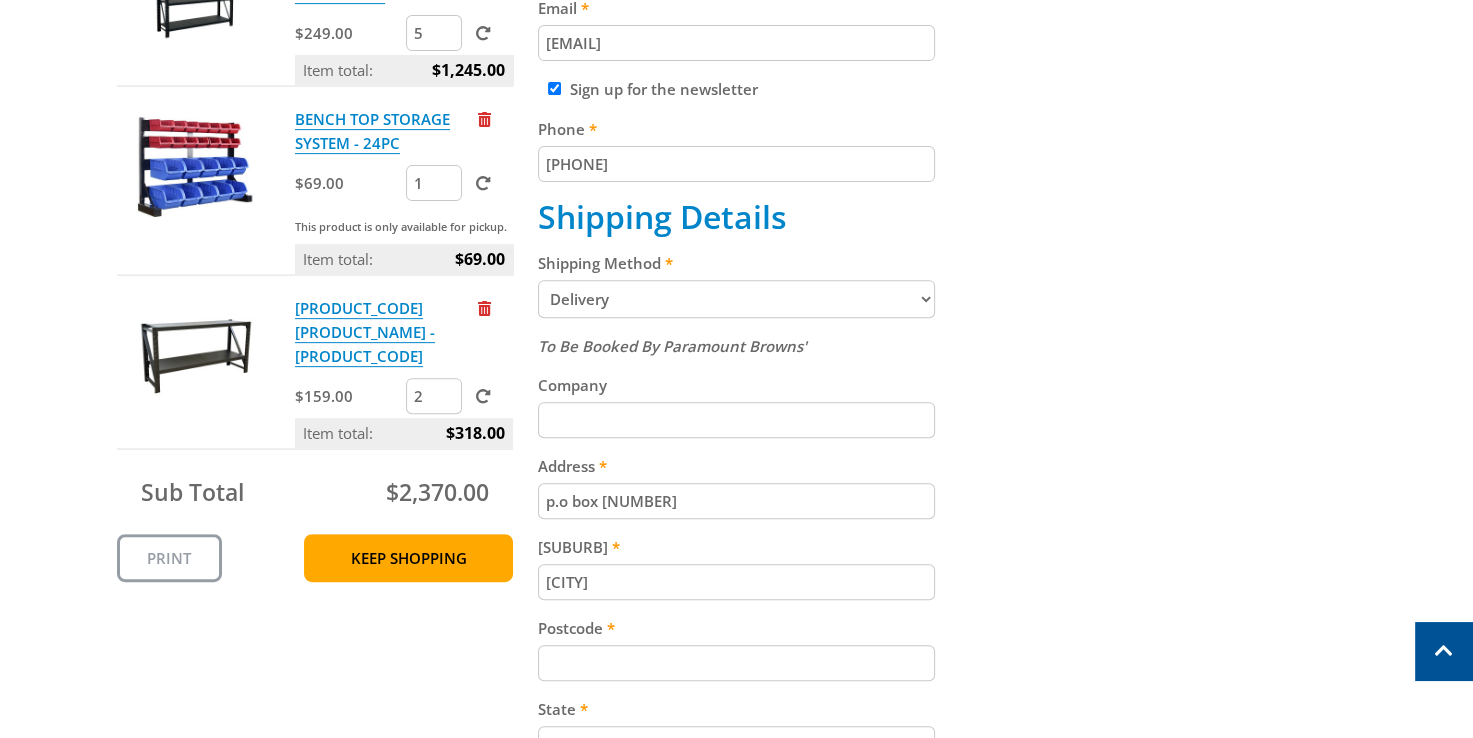 click on "Pickup from Mount Barker
Delivery" at bounding box center (736, 299) 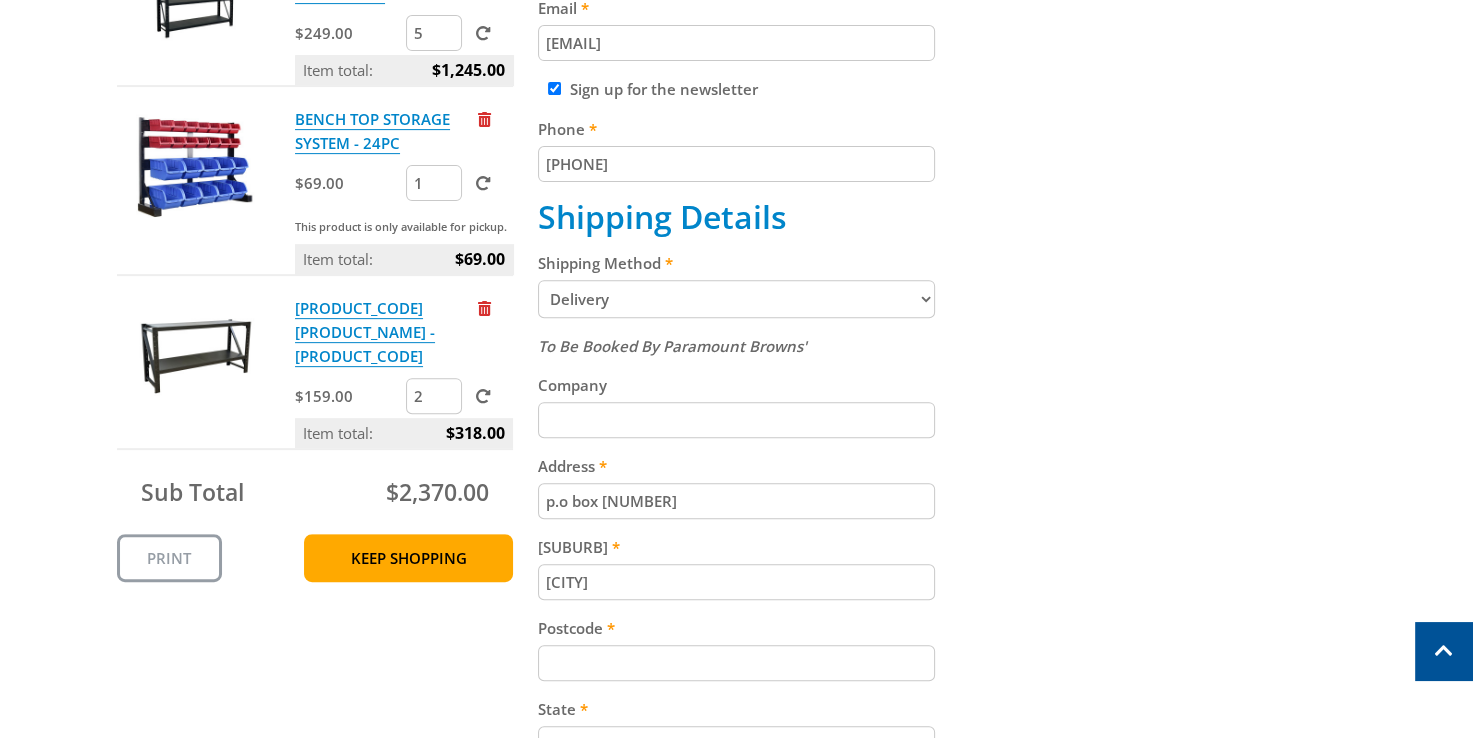 select on "Pickup" 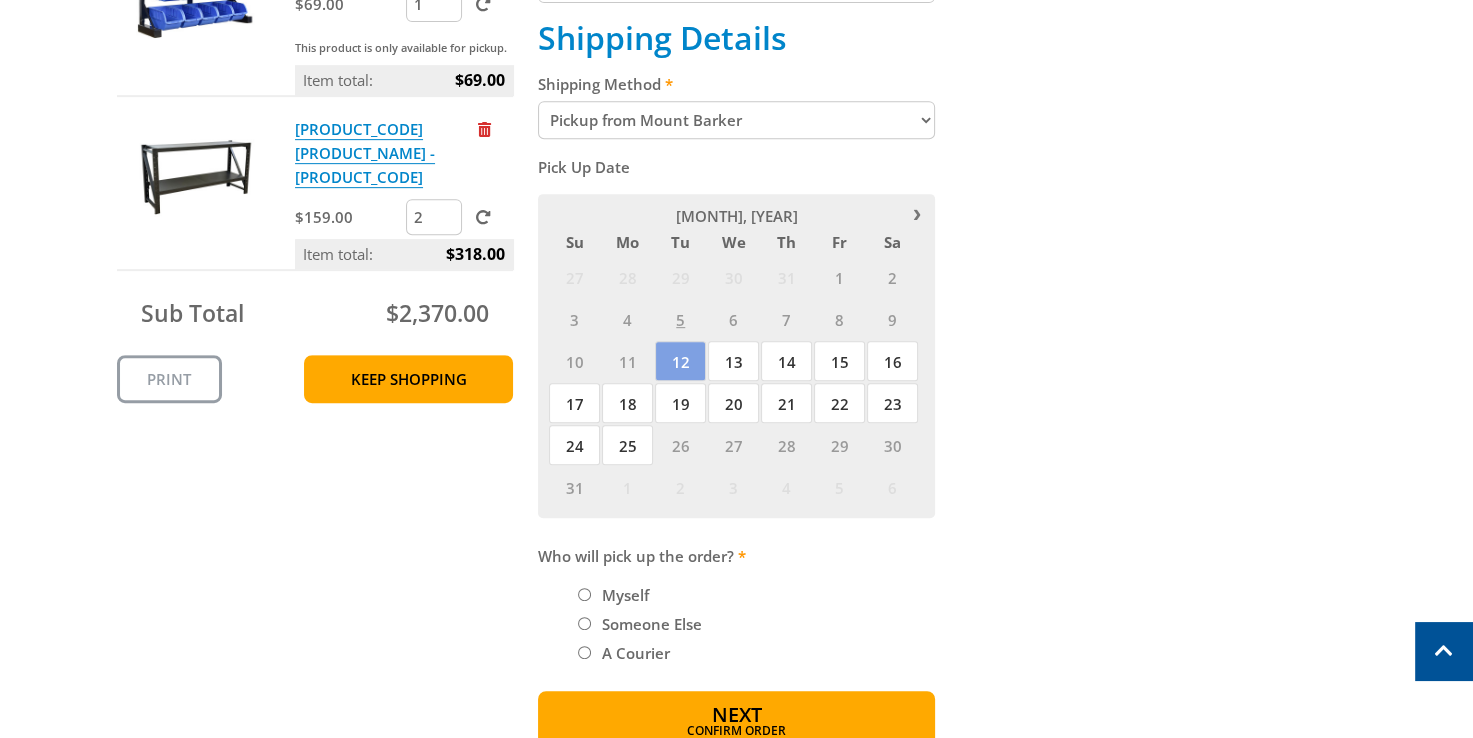 scroll, scrollTop: 900, scrollLeft: 0, axis: vertical 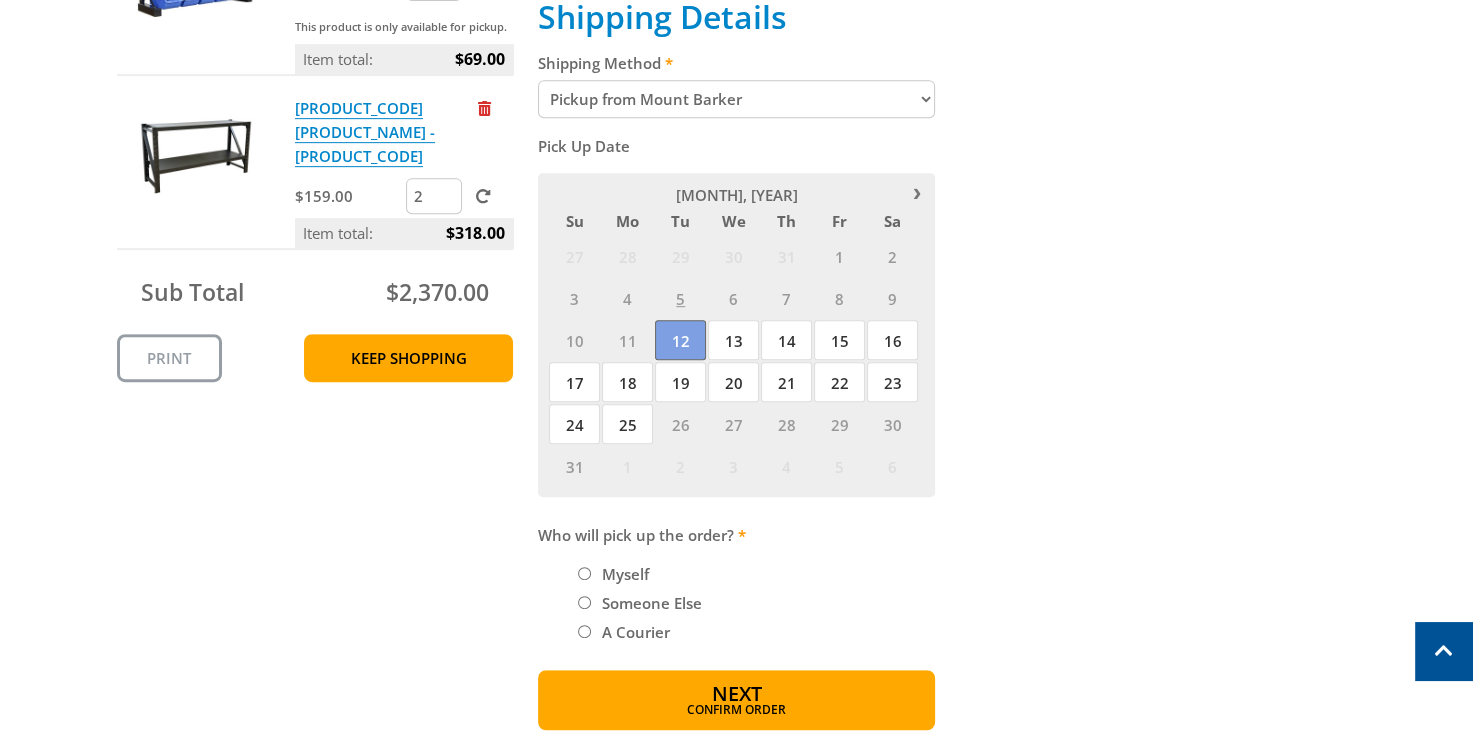 click on "12" at bounding box center (680, 340) 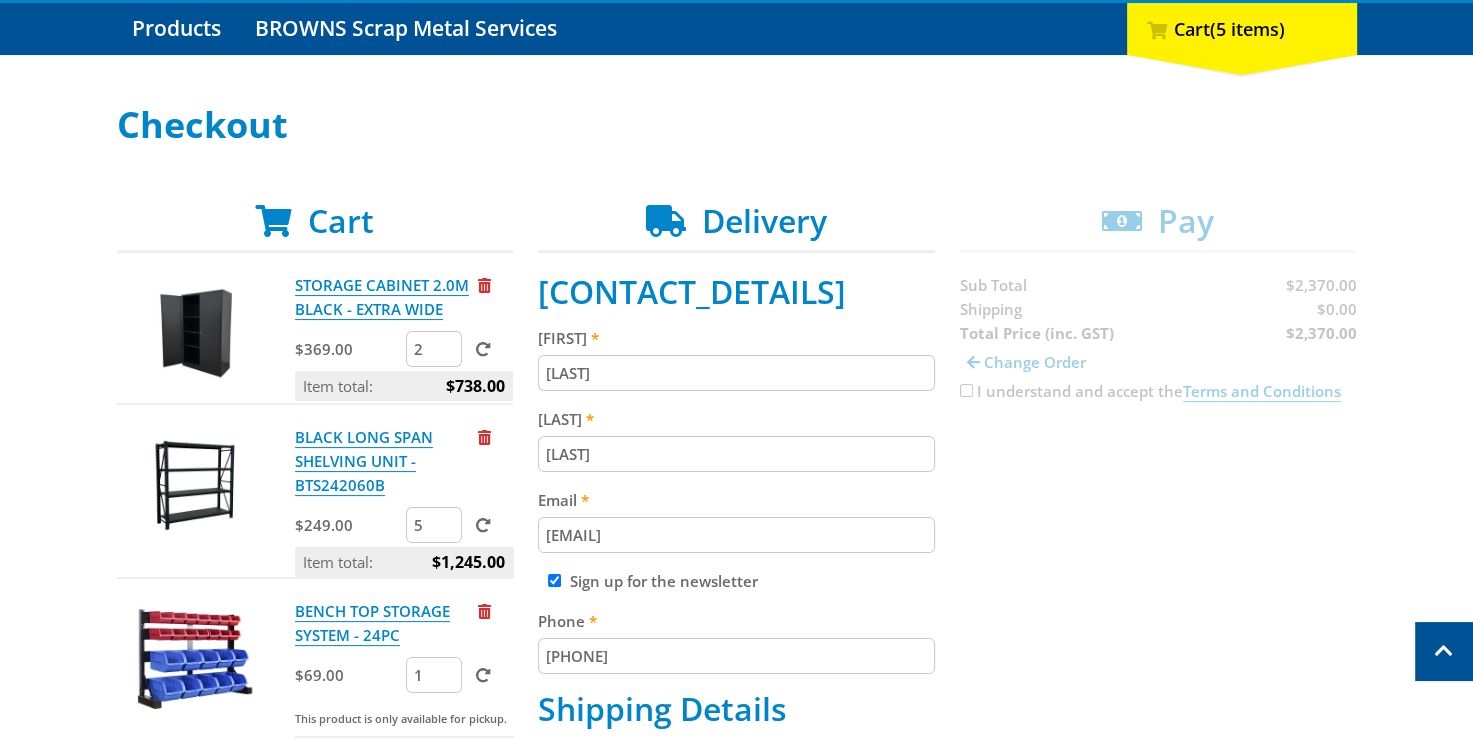 scroll, scrollTop: 200, scrollLeft: 0, axis: vertical 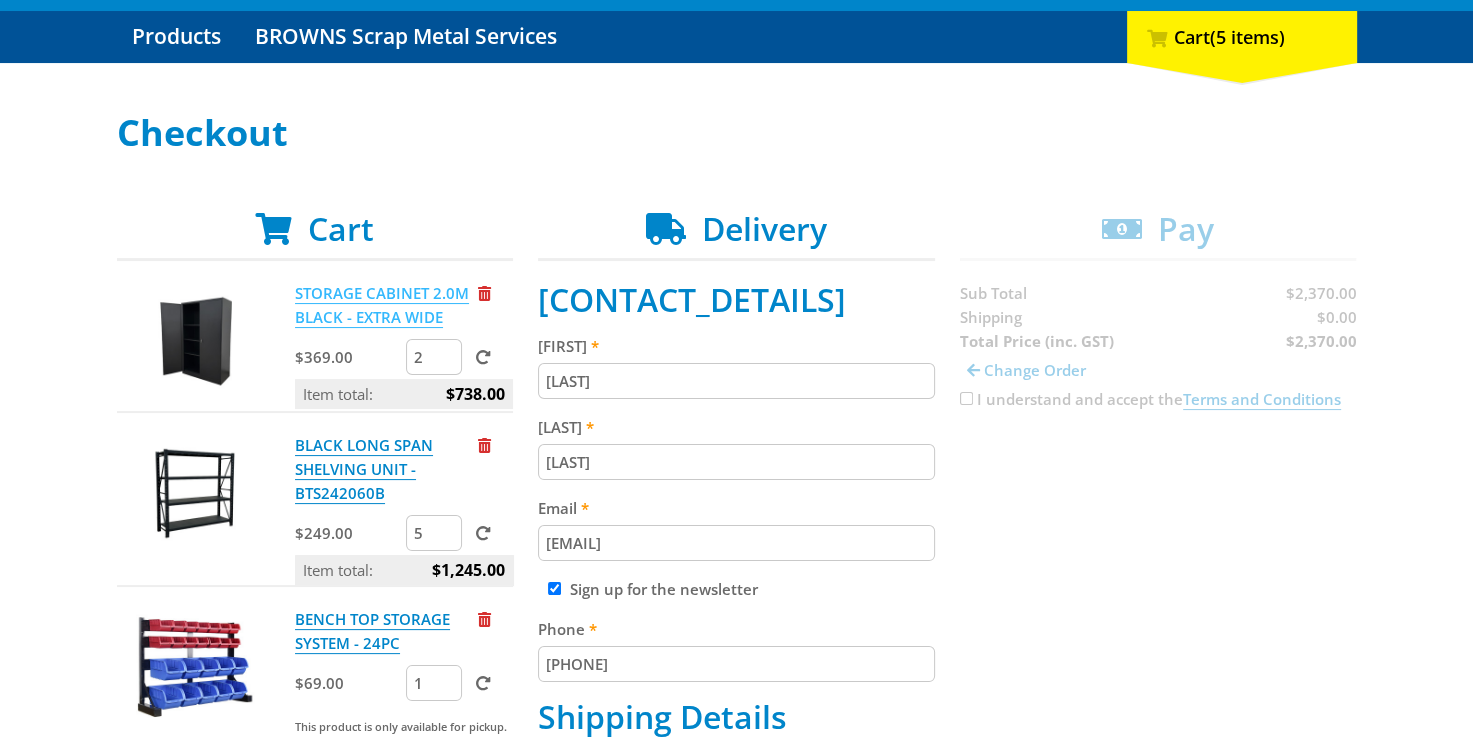 click on "STORAGE CABINET 2.0M BLACK - EXTRA WIDE" at bounding box center (382, 305) 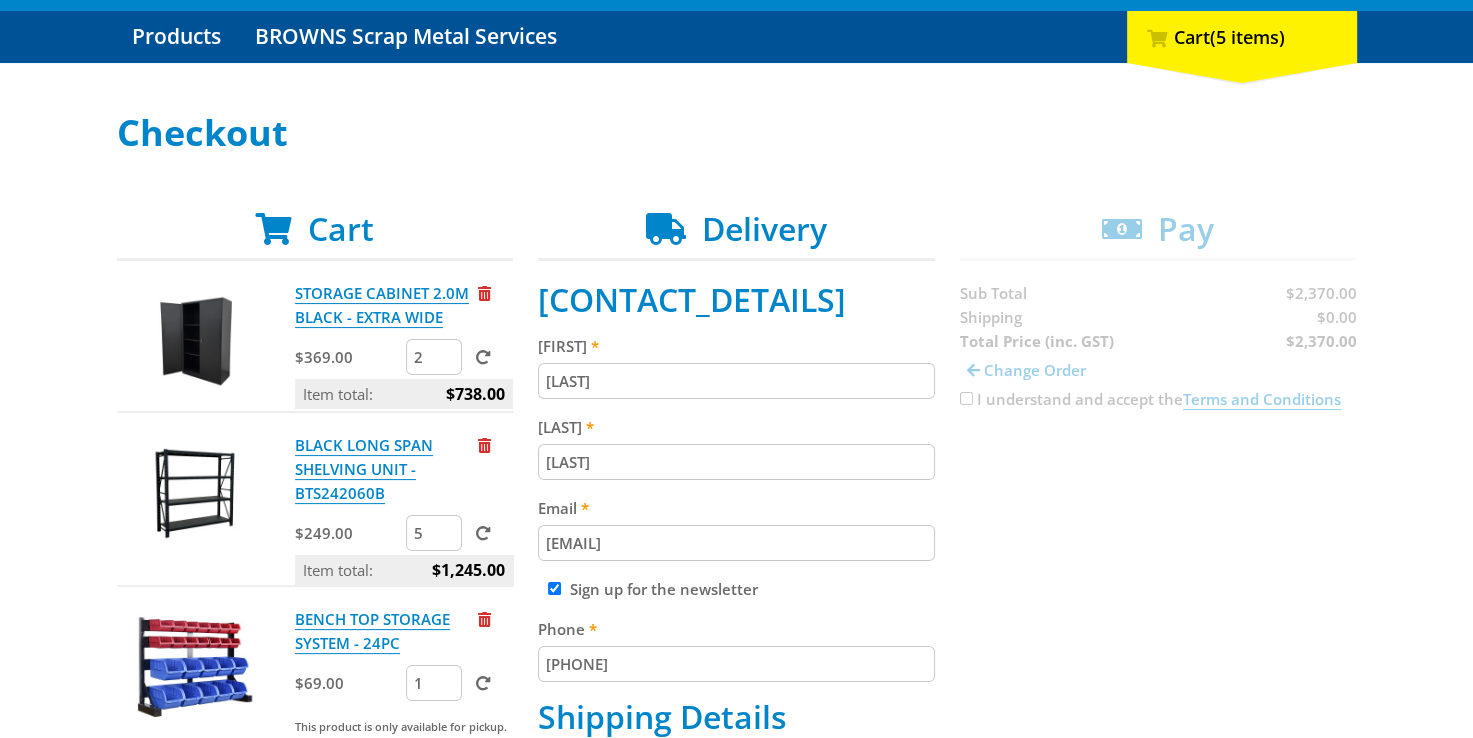 click at bounding box center (196, 493) 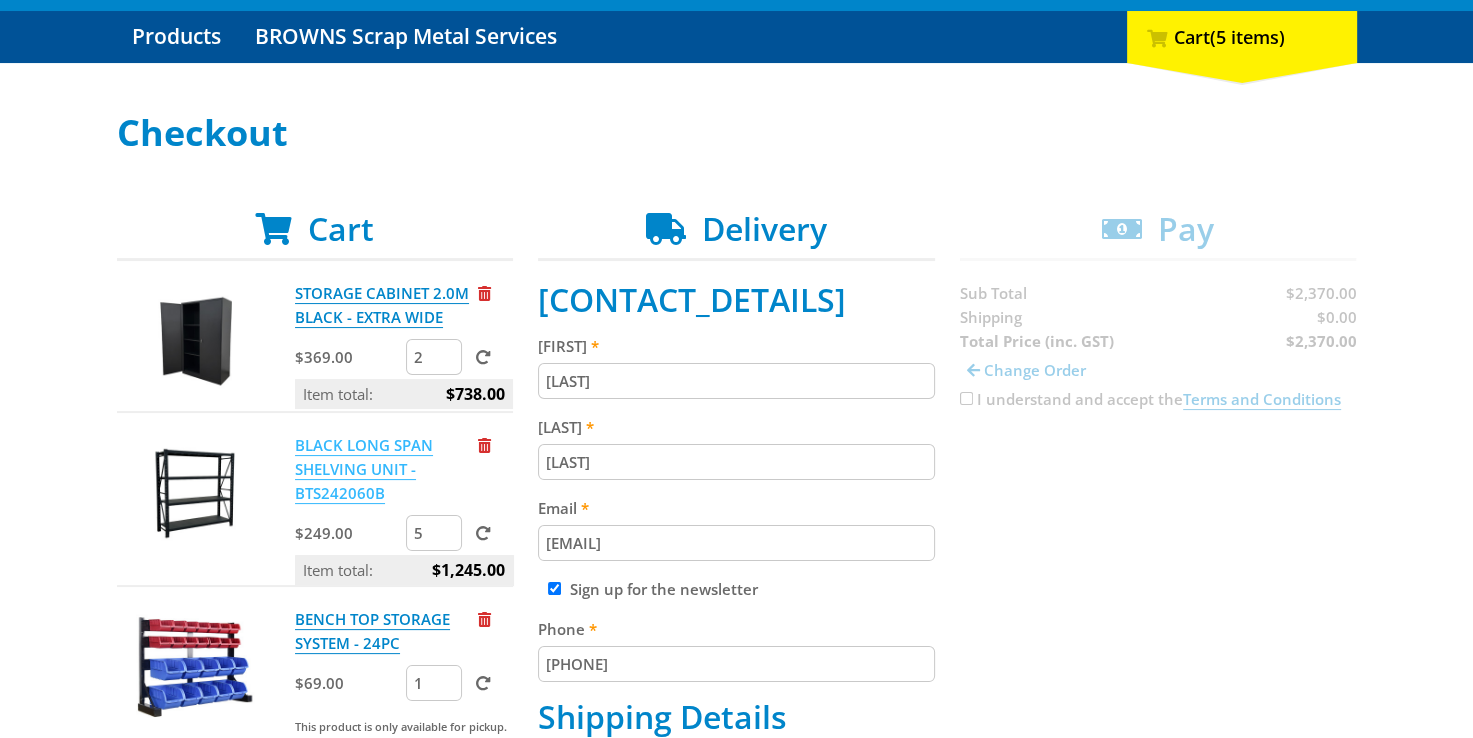 click on "BLACK LONG SPAN SHELVING UNIT - BTS242060B" at bounding box center [364, 469] 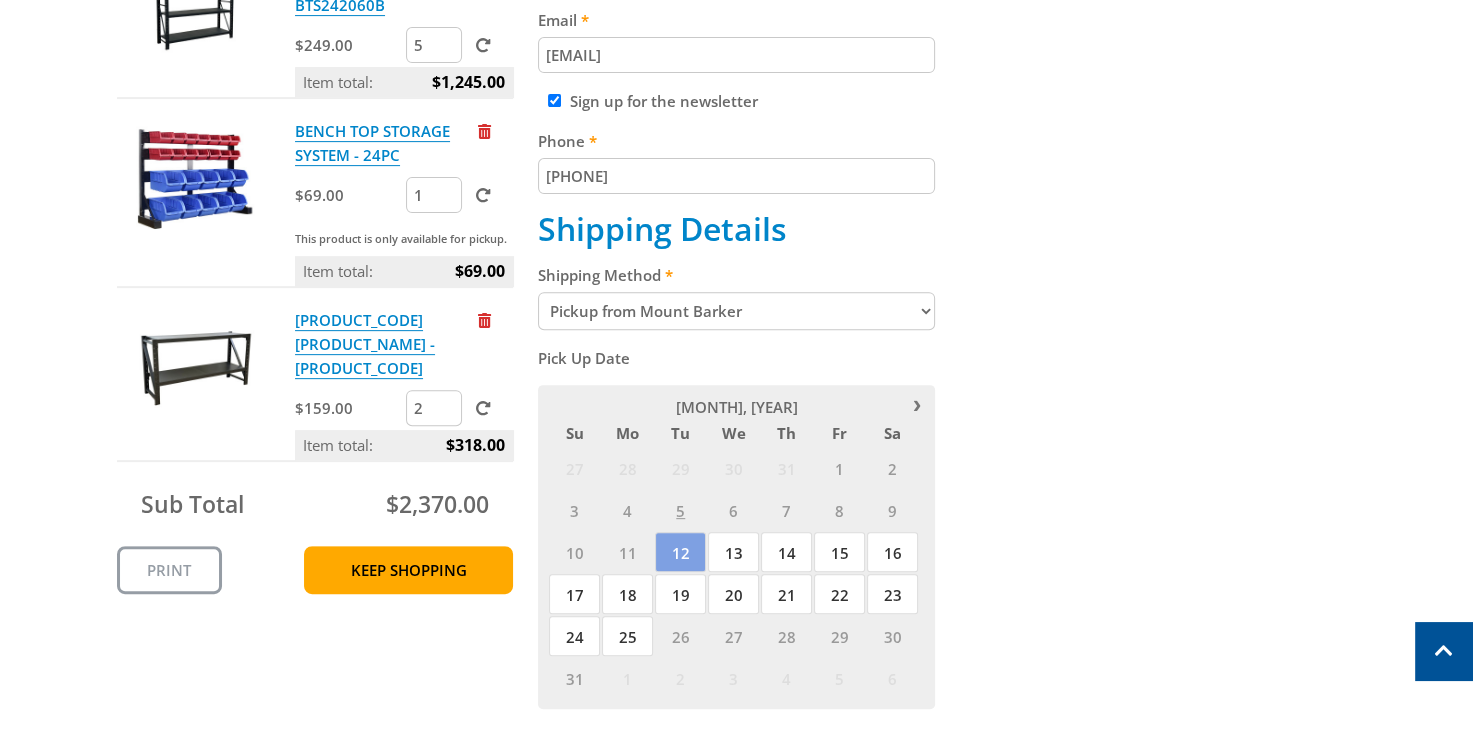 scroll, scrollTop: 700, scrollLeft: 0, axis: vertical 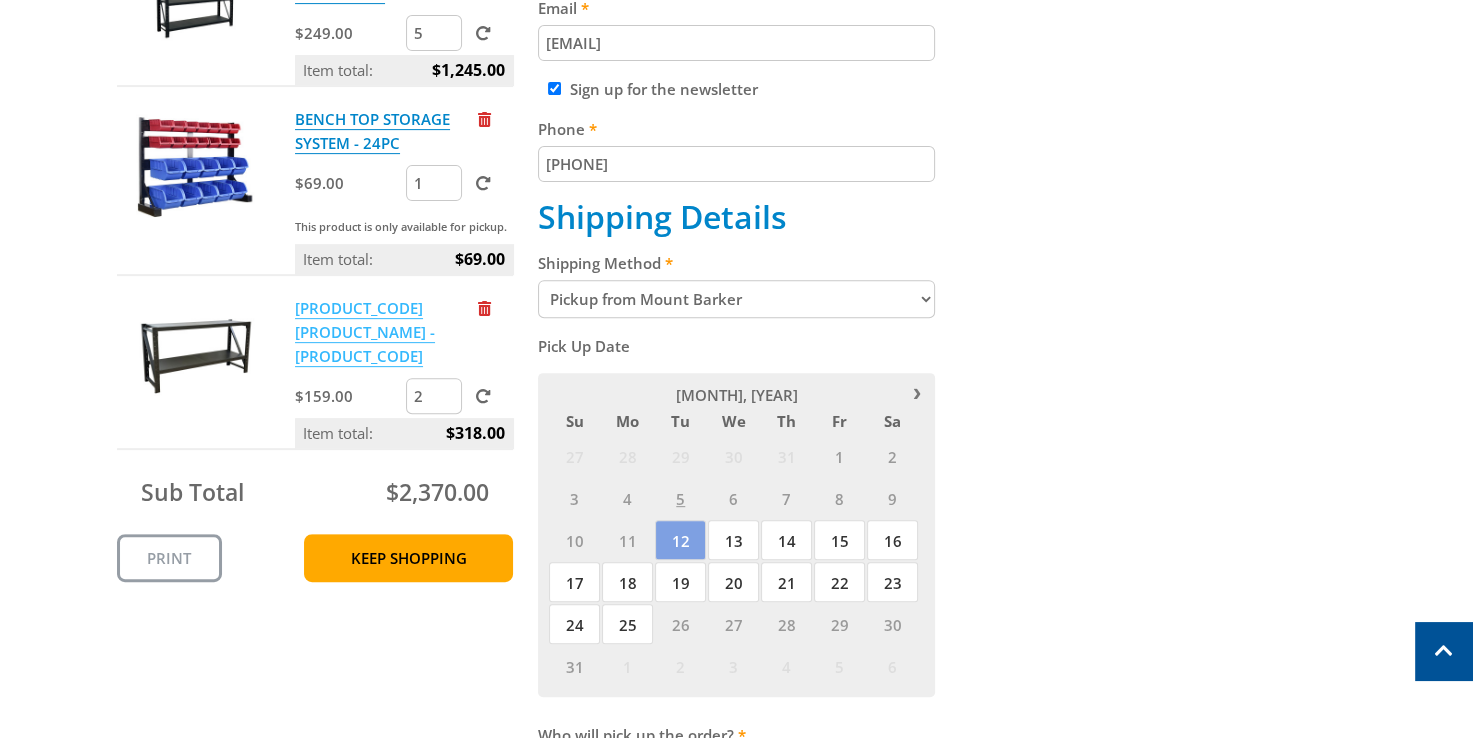 click on "DARK GREY LONG SPAN METAL BENCH - BMSU2000" at bounding box center [365, 332] 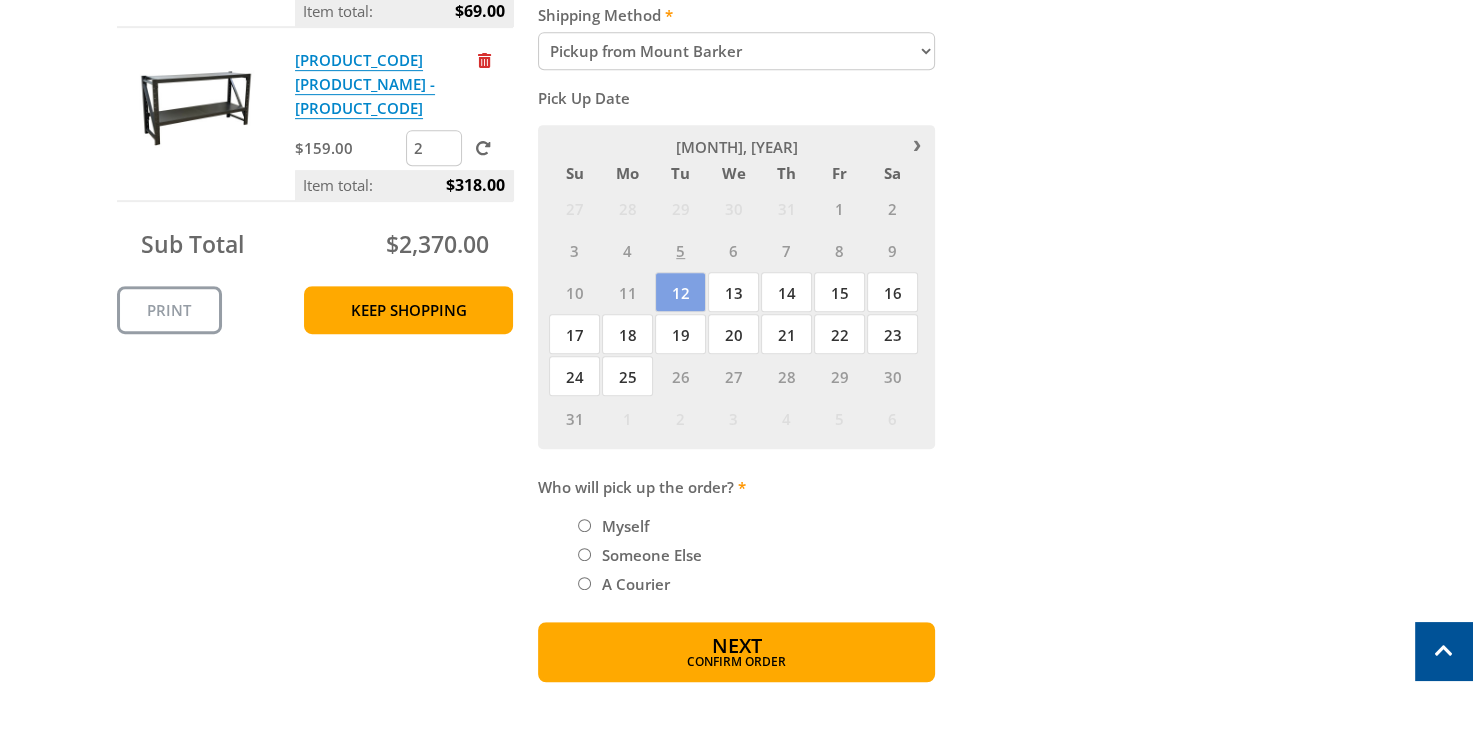 scroll, scrollTop: 1000, scrollLeft: 0, axis: vertical 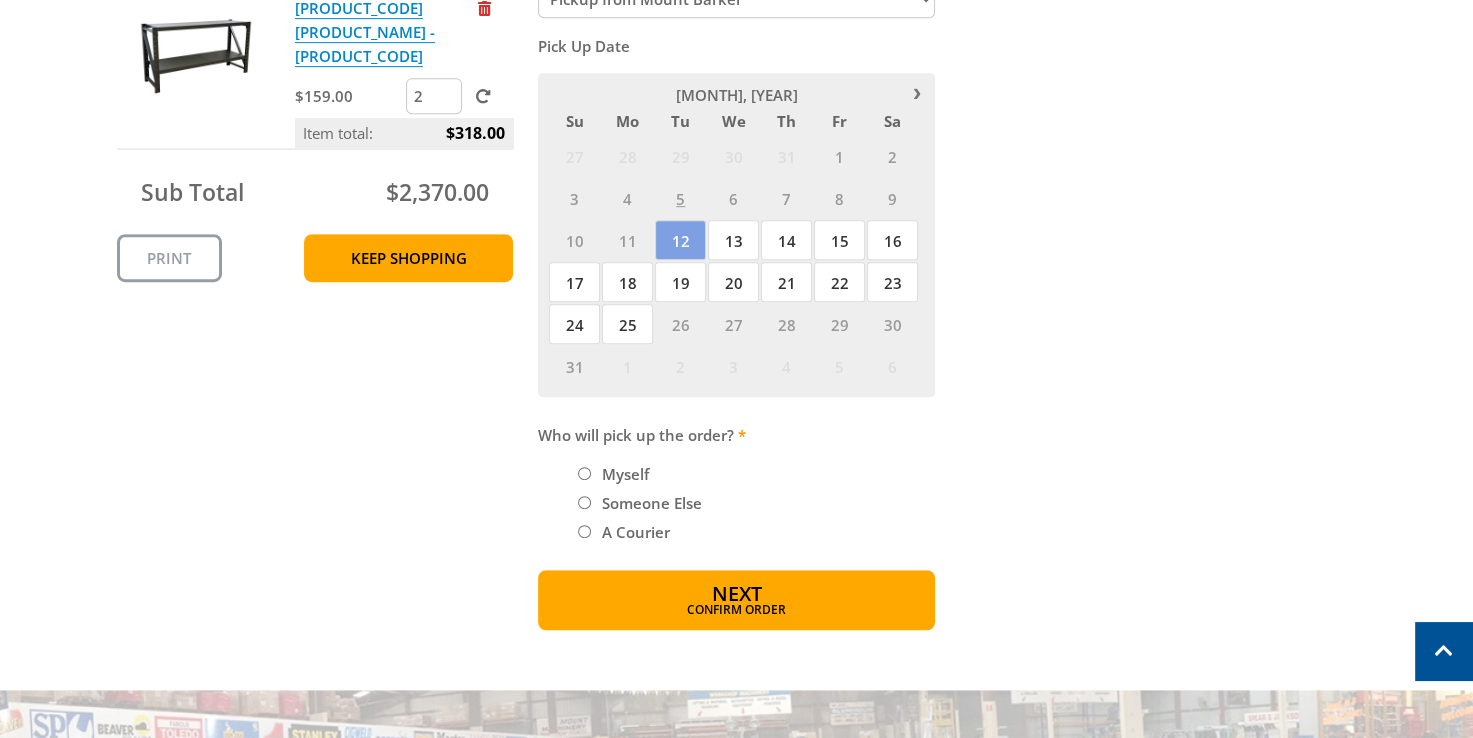 click on "Myself" at bounding box center (584, 473) 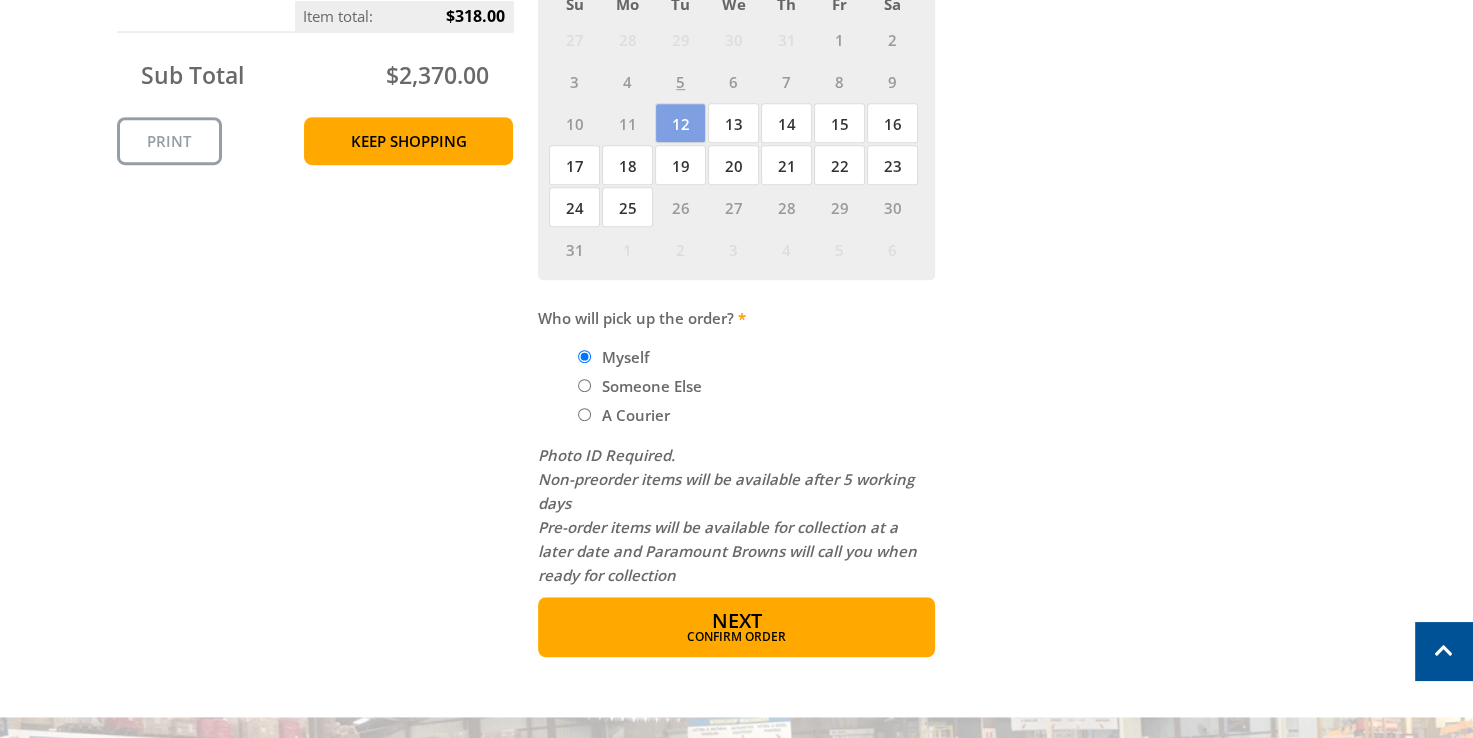scroll, scrollTop: 1200, scrollLeft: 0, axis: vertical 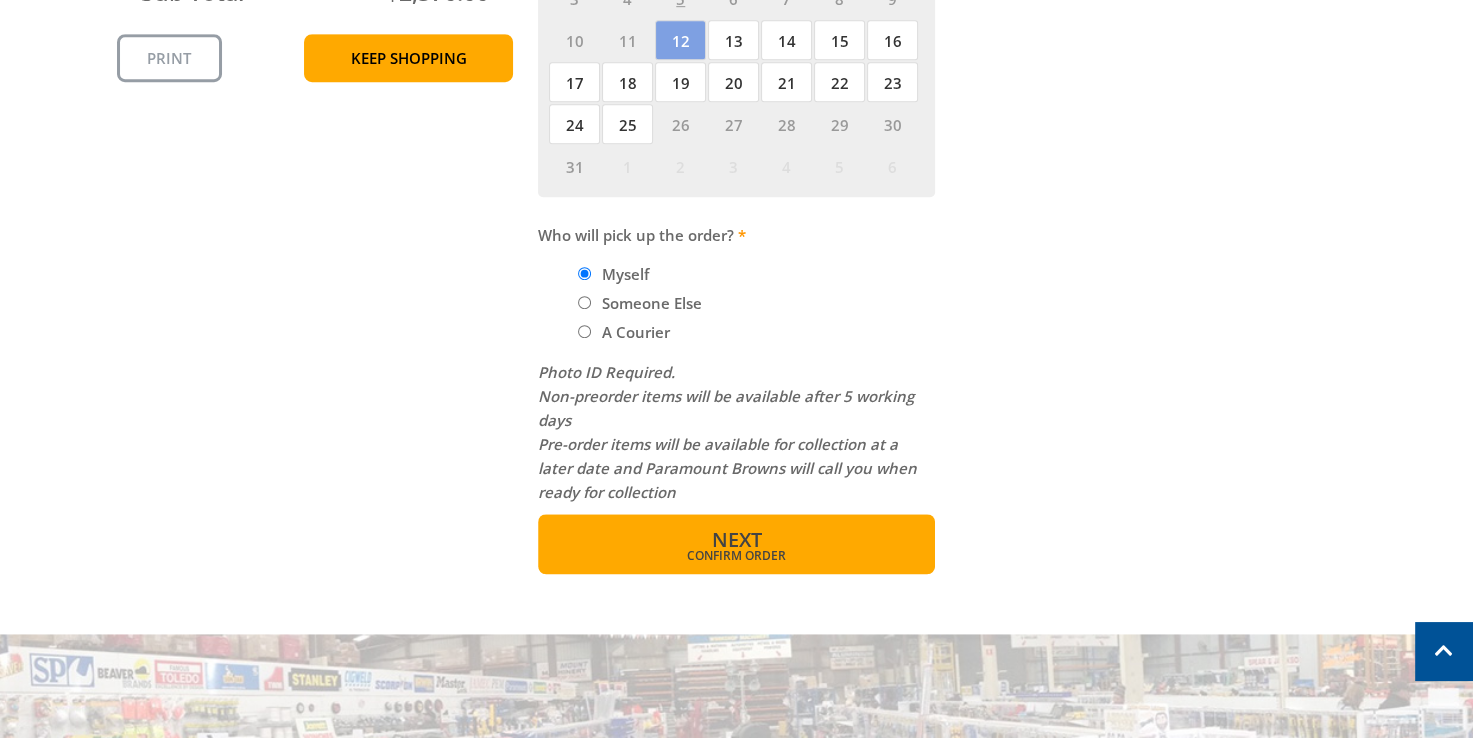 click on "Next
Confirm order" at bounding box center (736, 544) 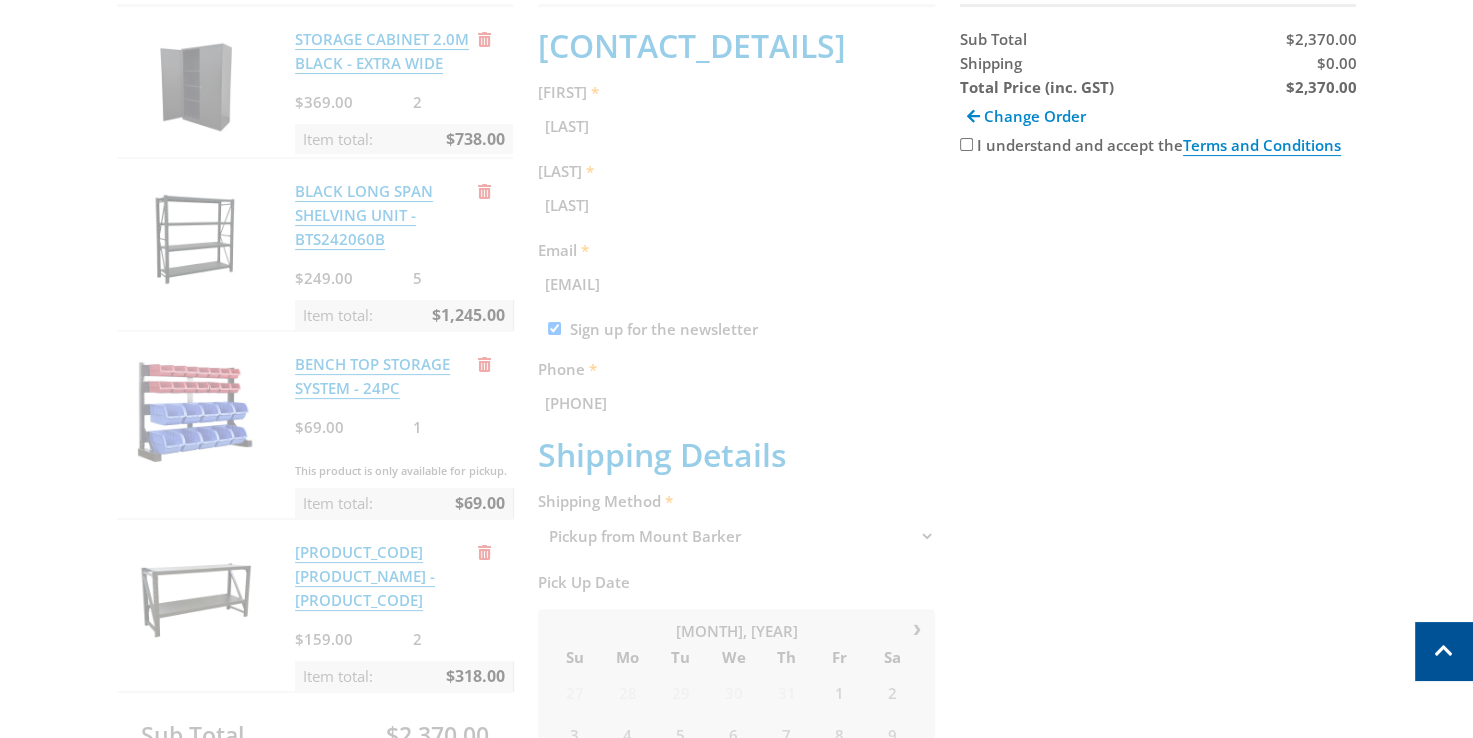 scroll, scrollTop: 410, scrollLeft: 0, axis: vertical 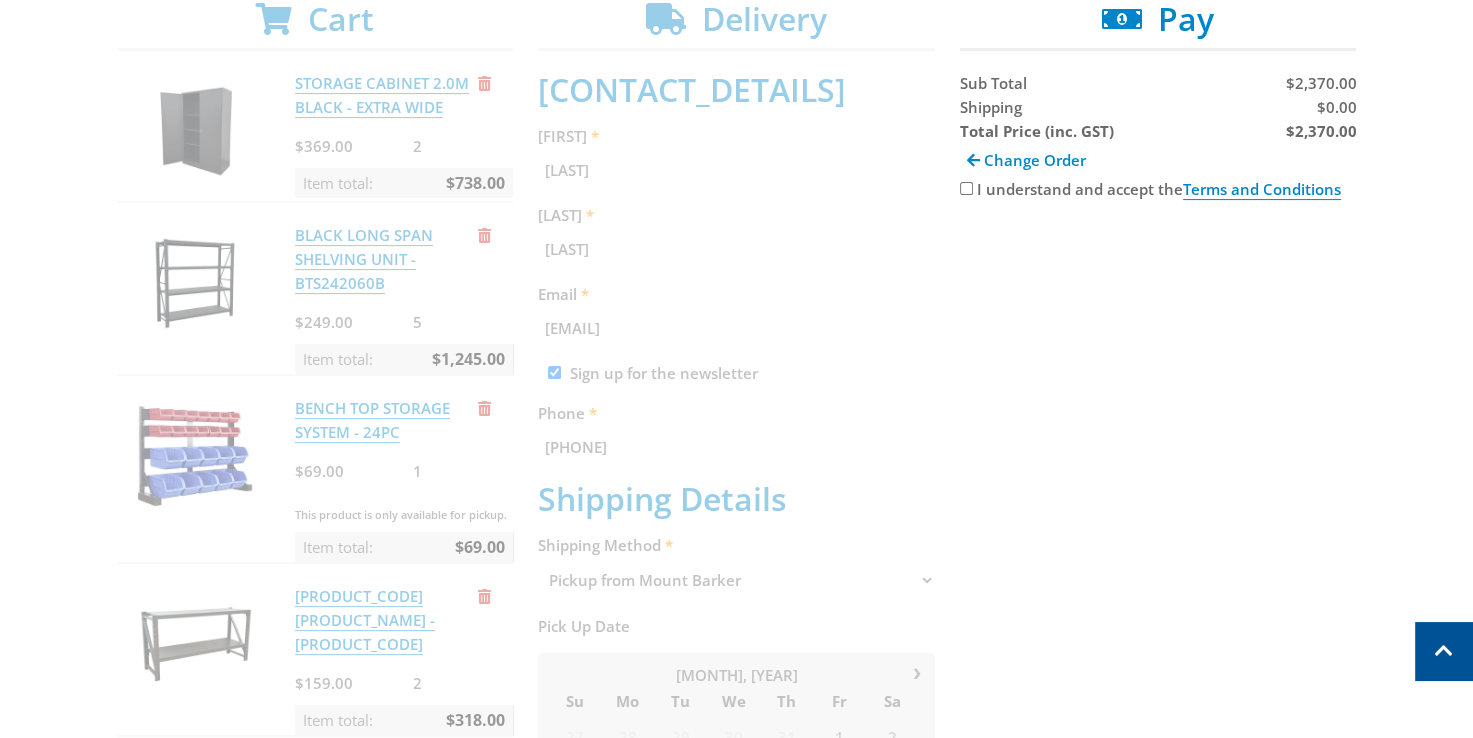 click on "I understand and accept the  Terms and Conditions" at bounding box center [966, 188] 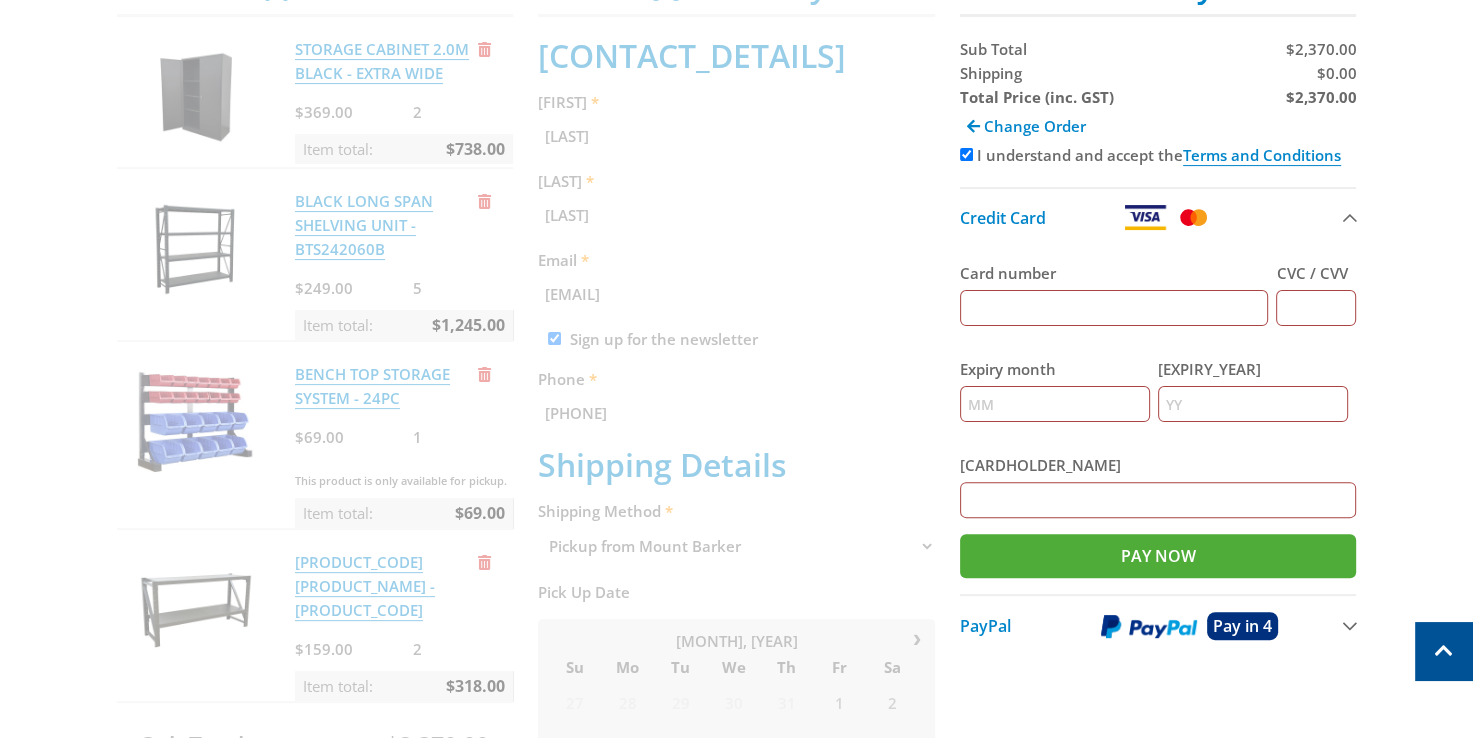scroll, scrollTop: 410, scrollLeft: 0, axis: vertical 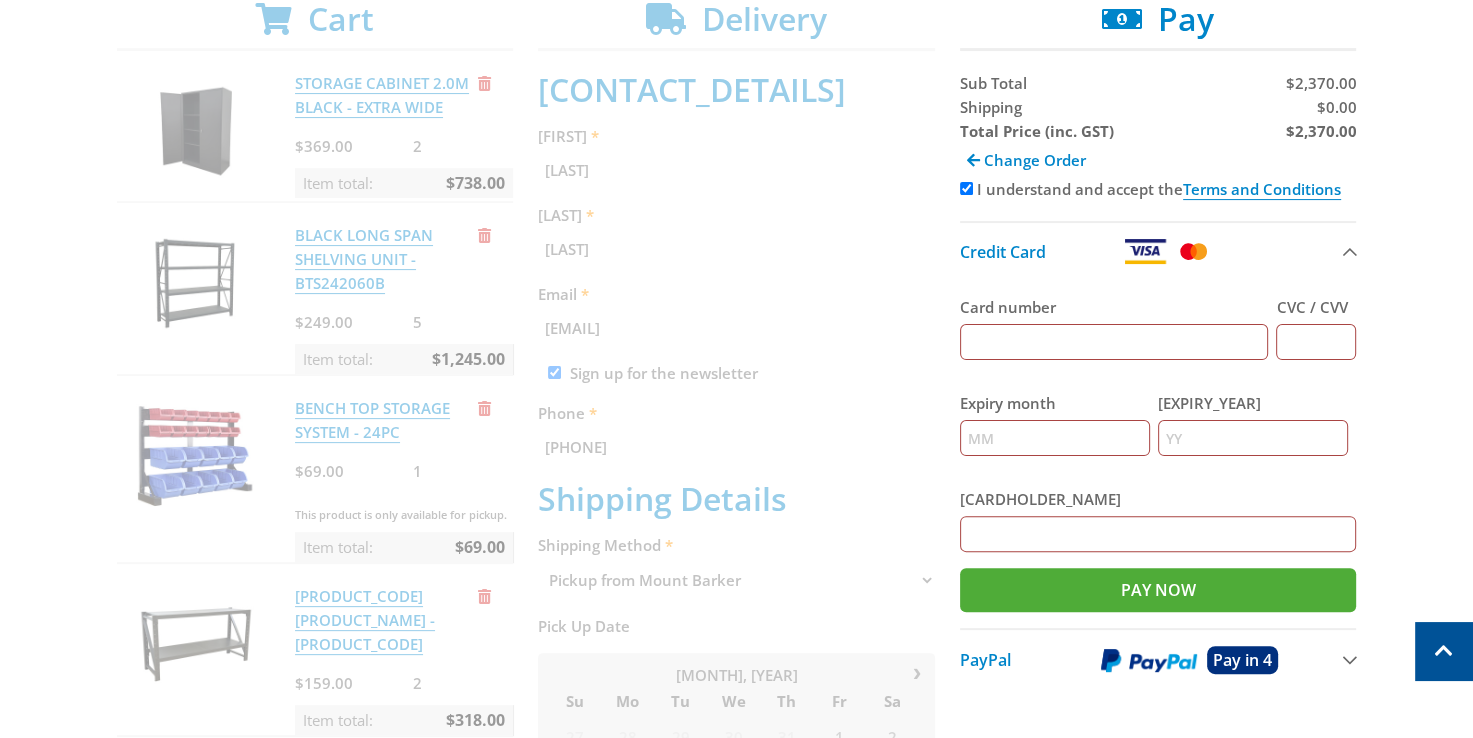 click on "Card number" at bounding box center (1114, 342) 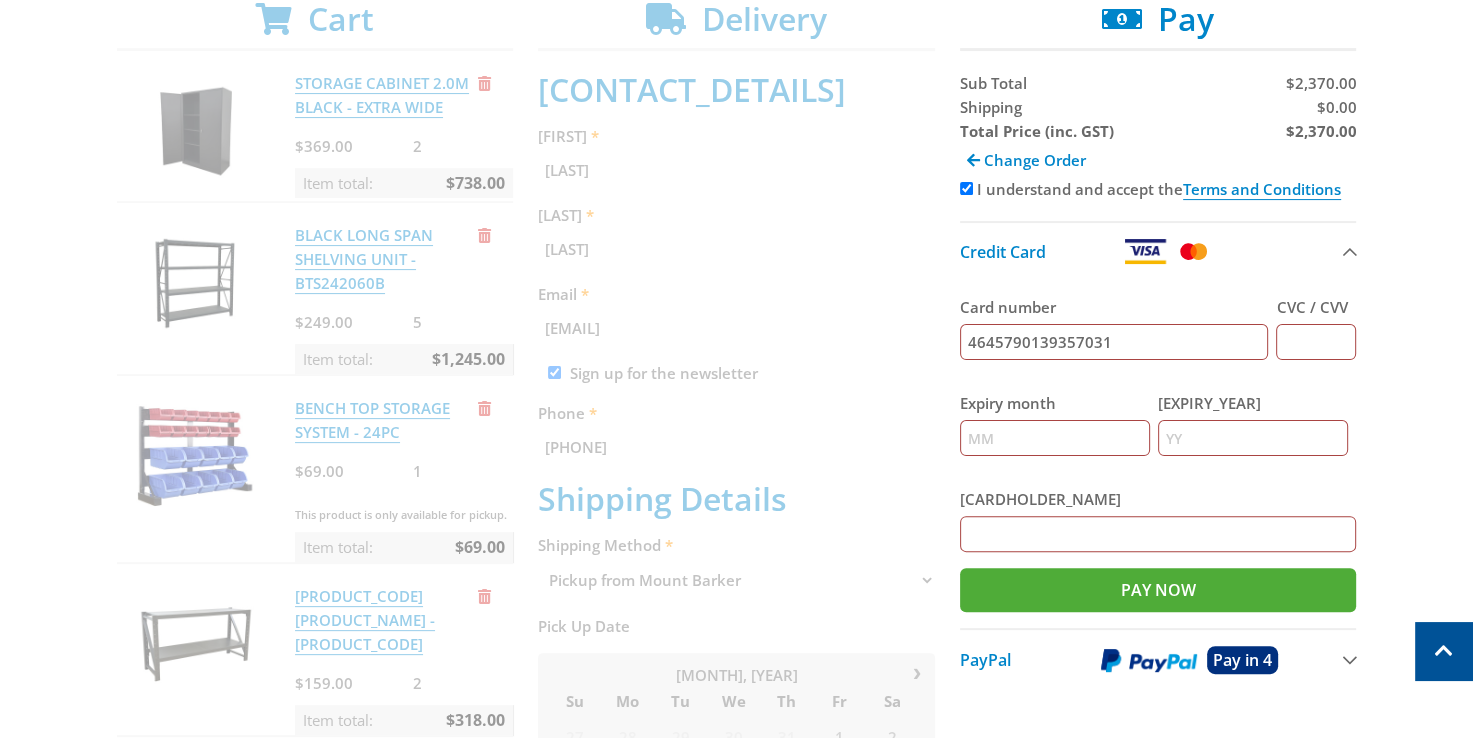 type on "4645790139357031" 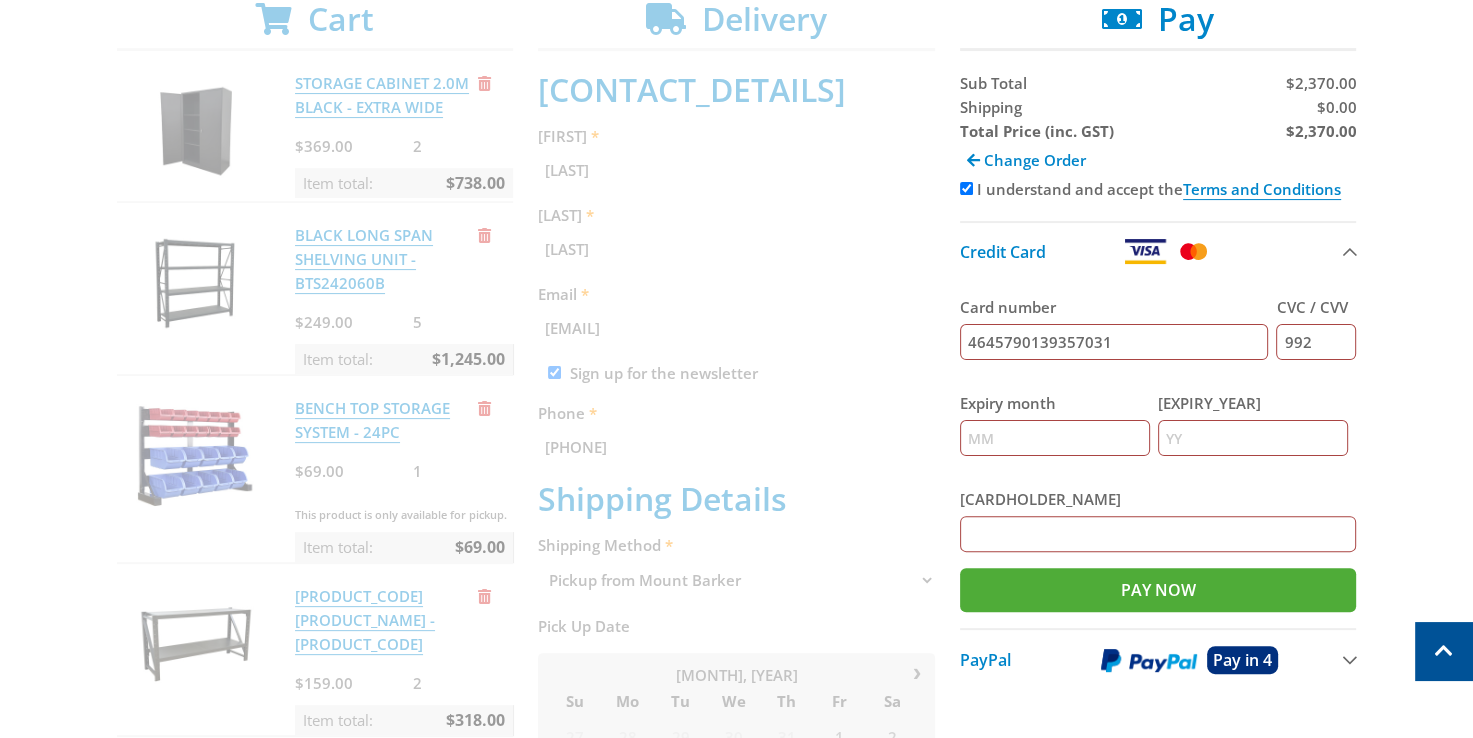 type on "992" 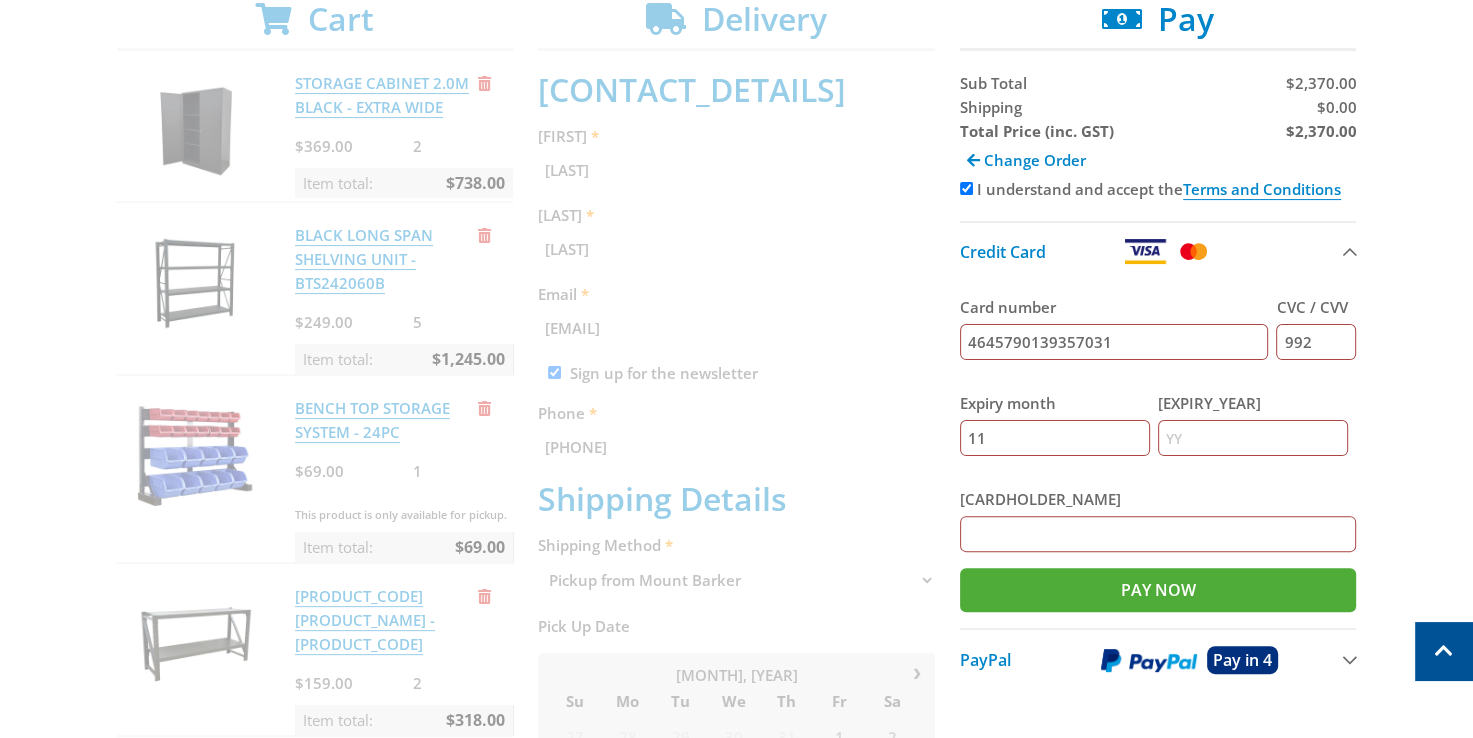 type on "11" 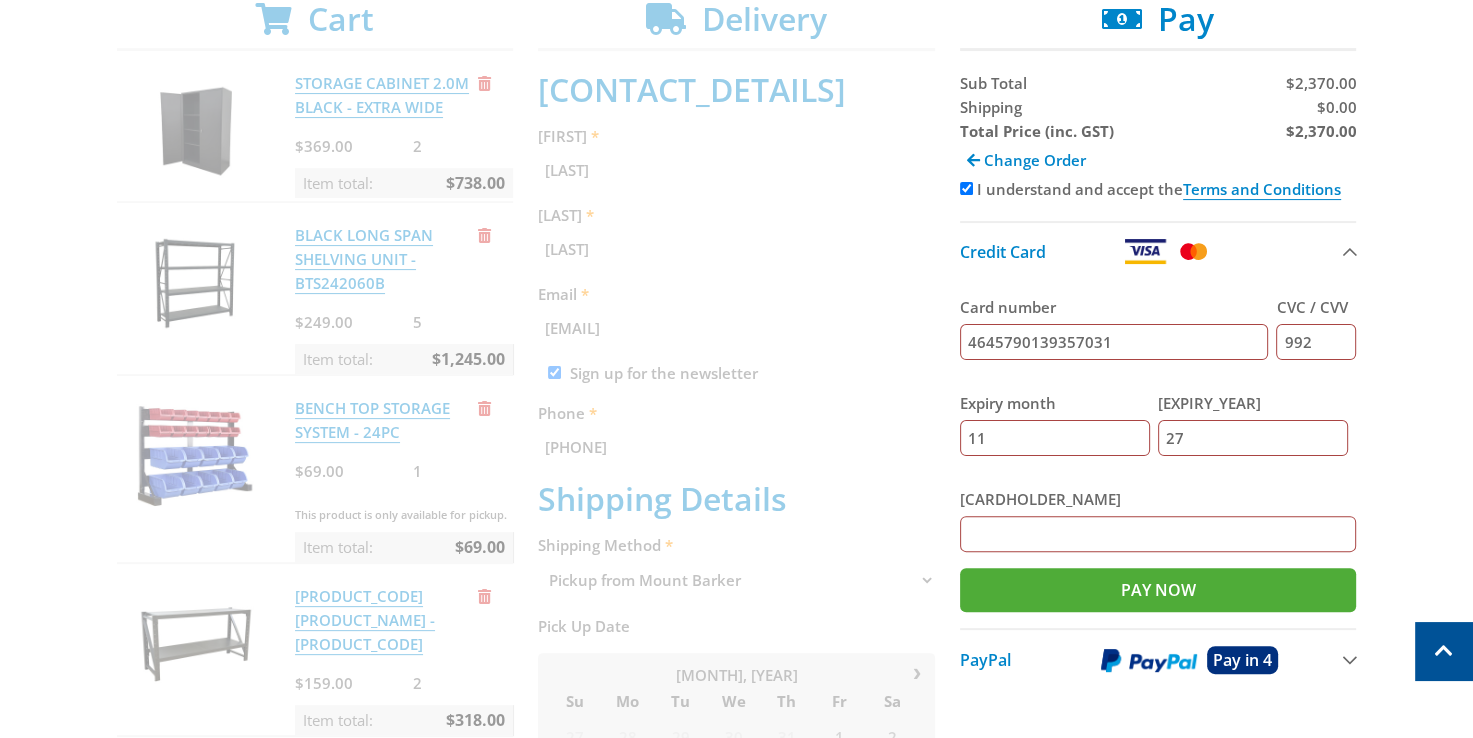 type on "27" 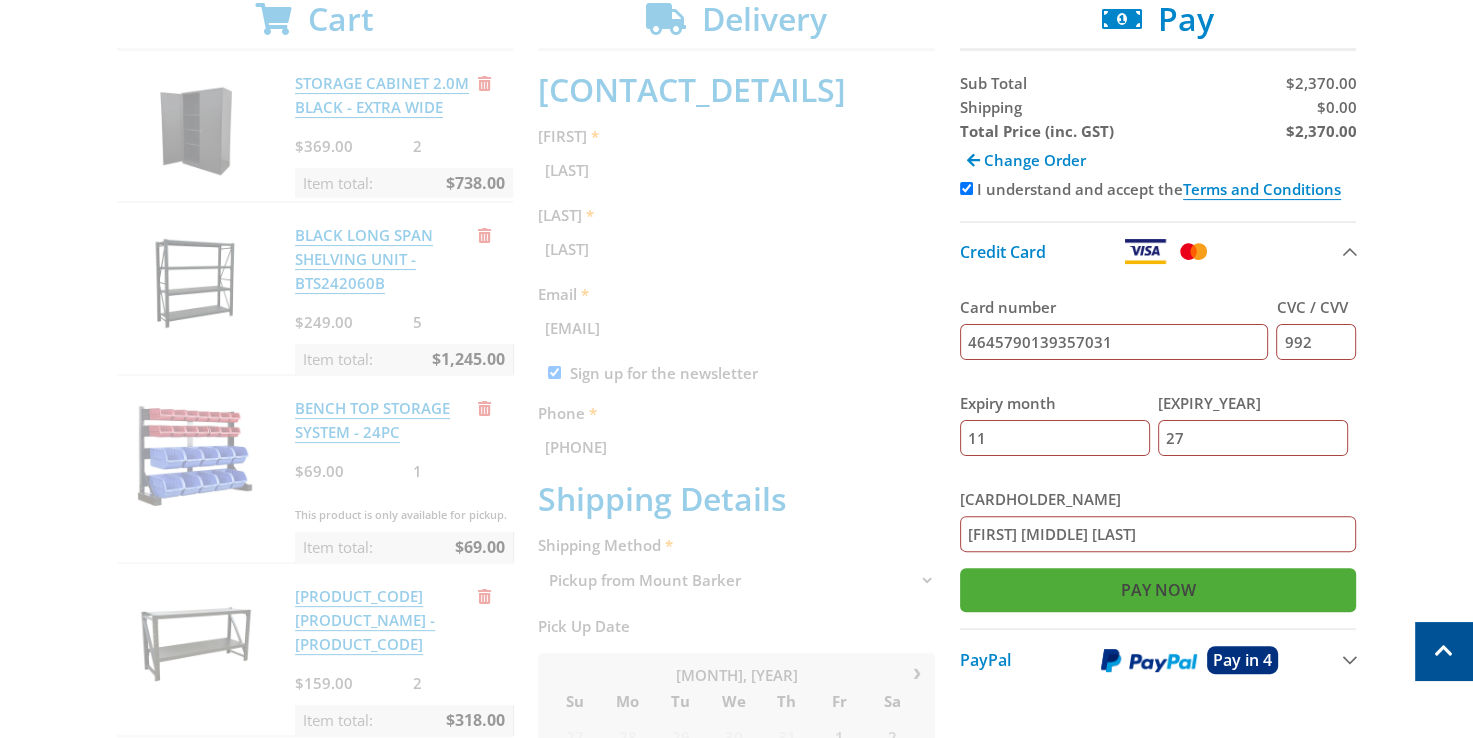 type on "Blake F Edwards" 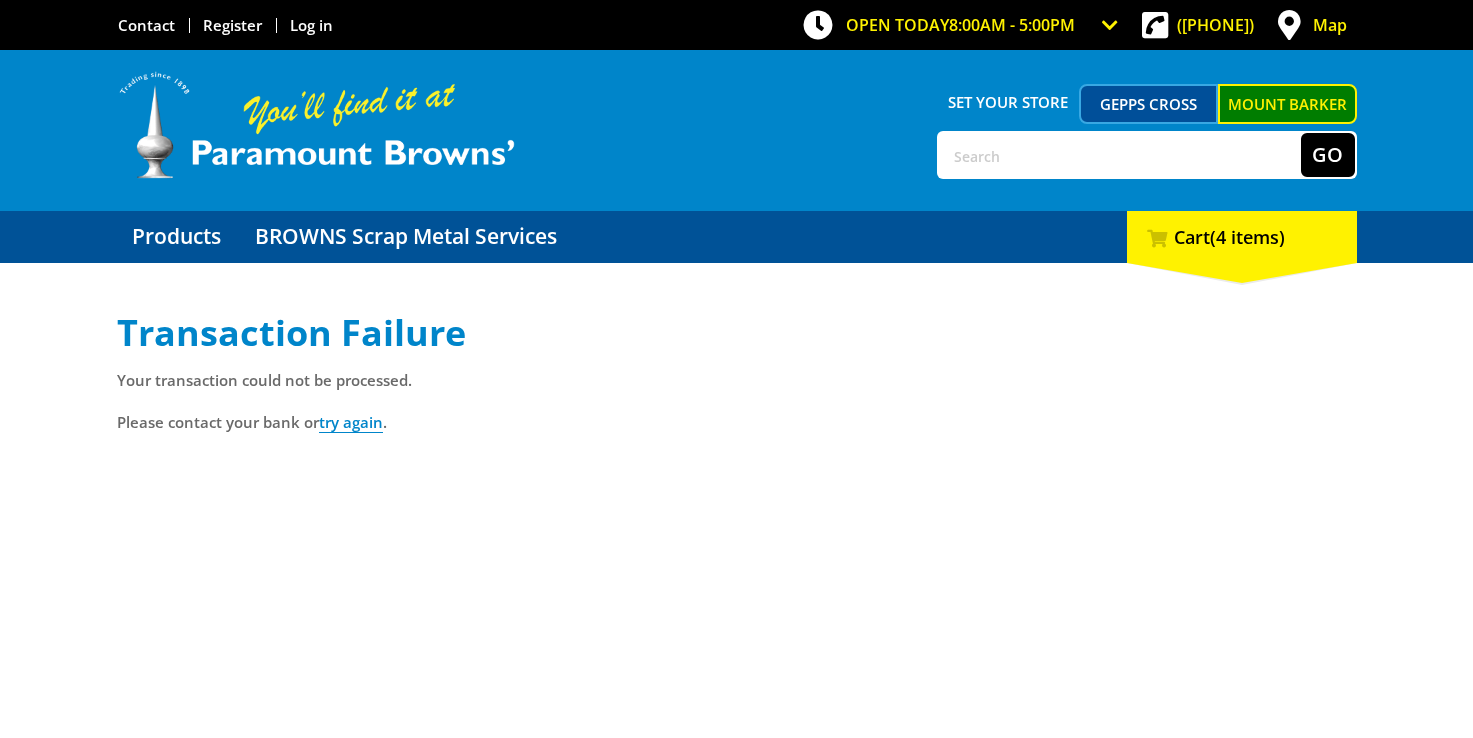 scroll, scrollTop: 0, scrollLeft: 0, axis: both 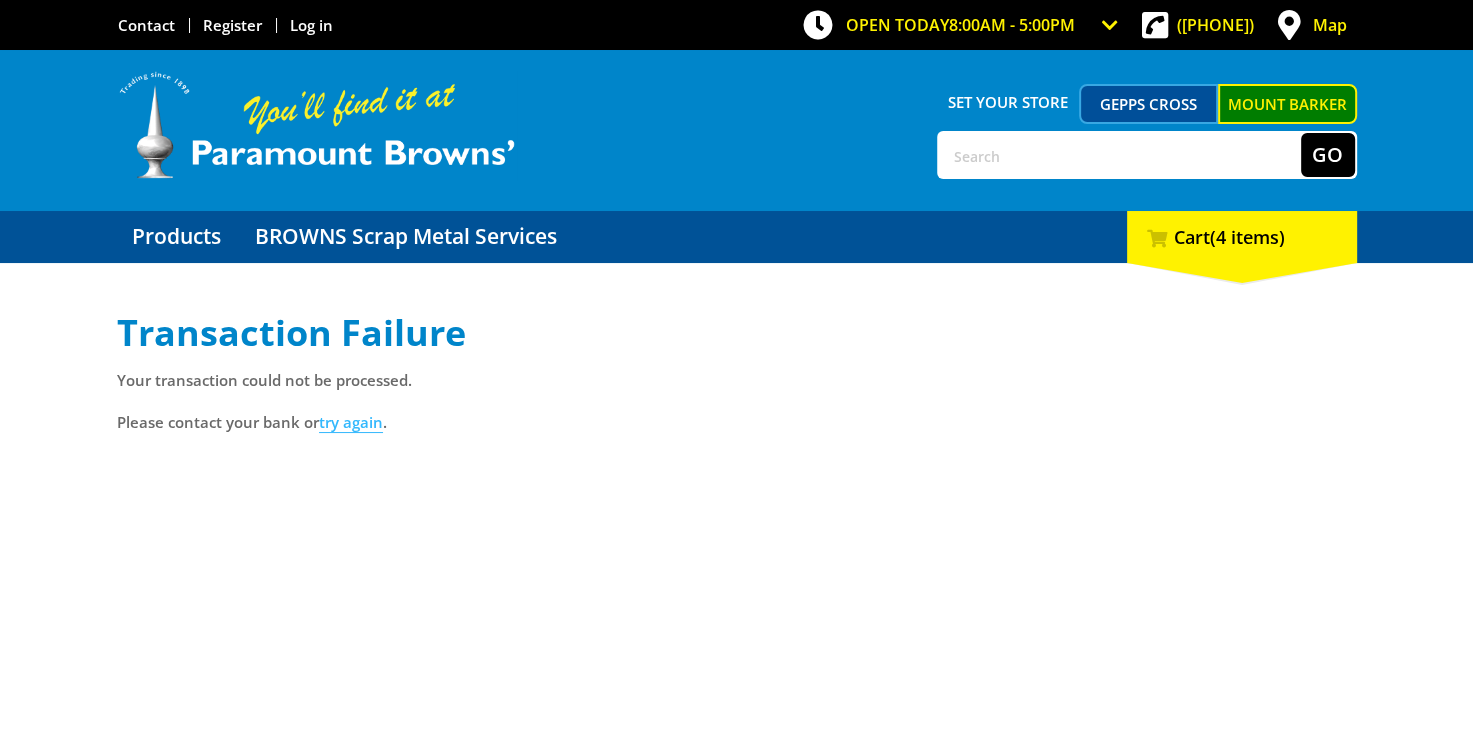 click on "try again" at bounding box center (351, 422) 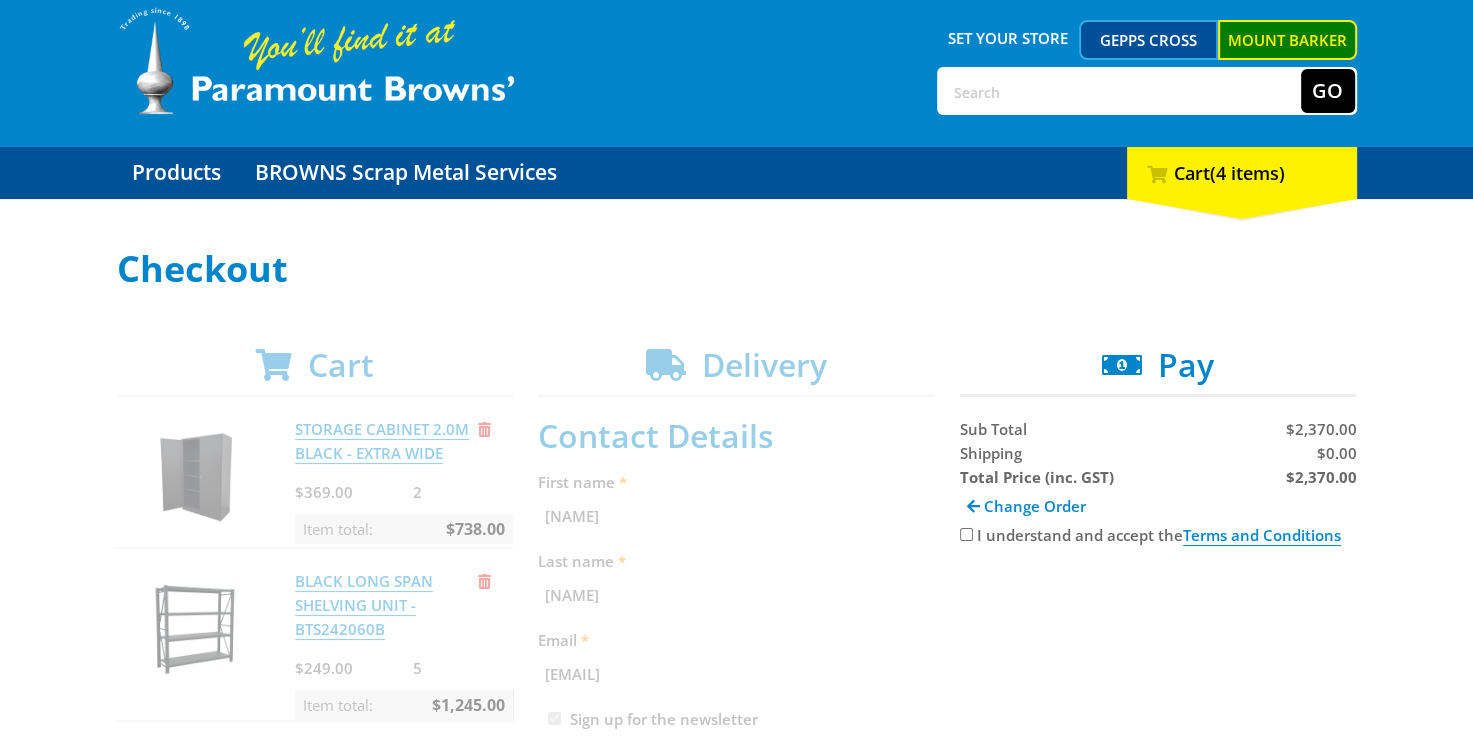 scroll, scrollTop: 100, scrollLeft: 0, axis: vertical 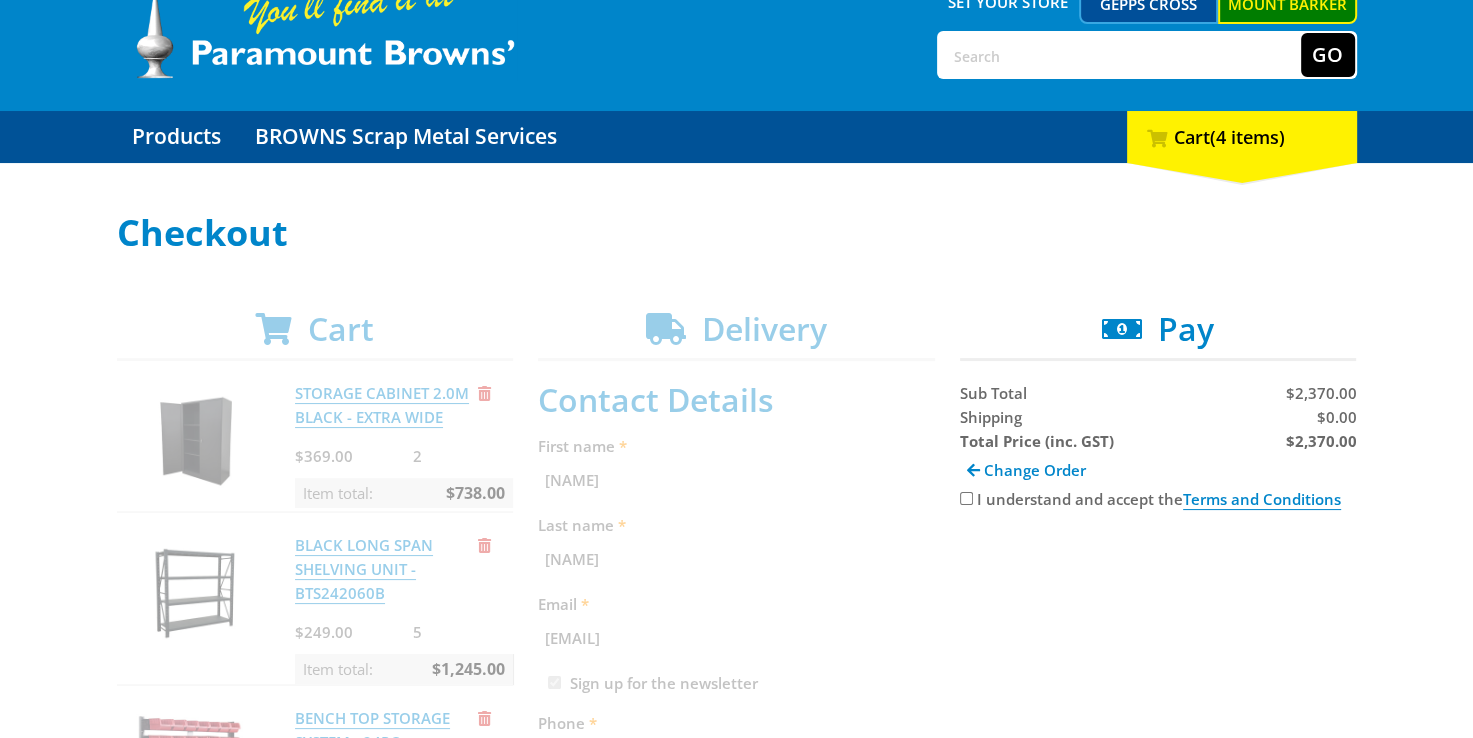 click on "I understand and accept the  Terms and Conditions" at bounding box center [966, 498] 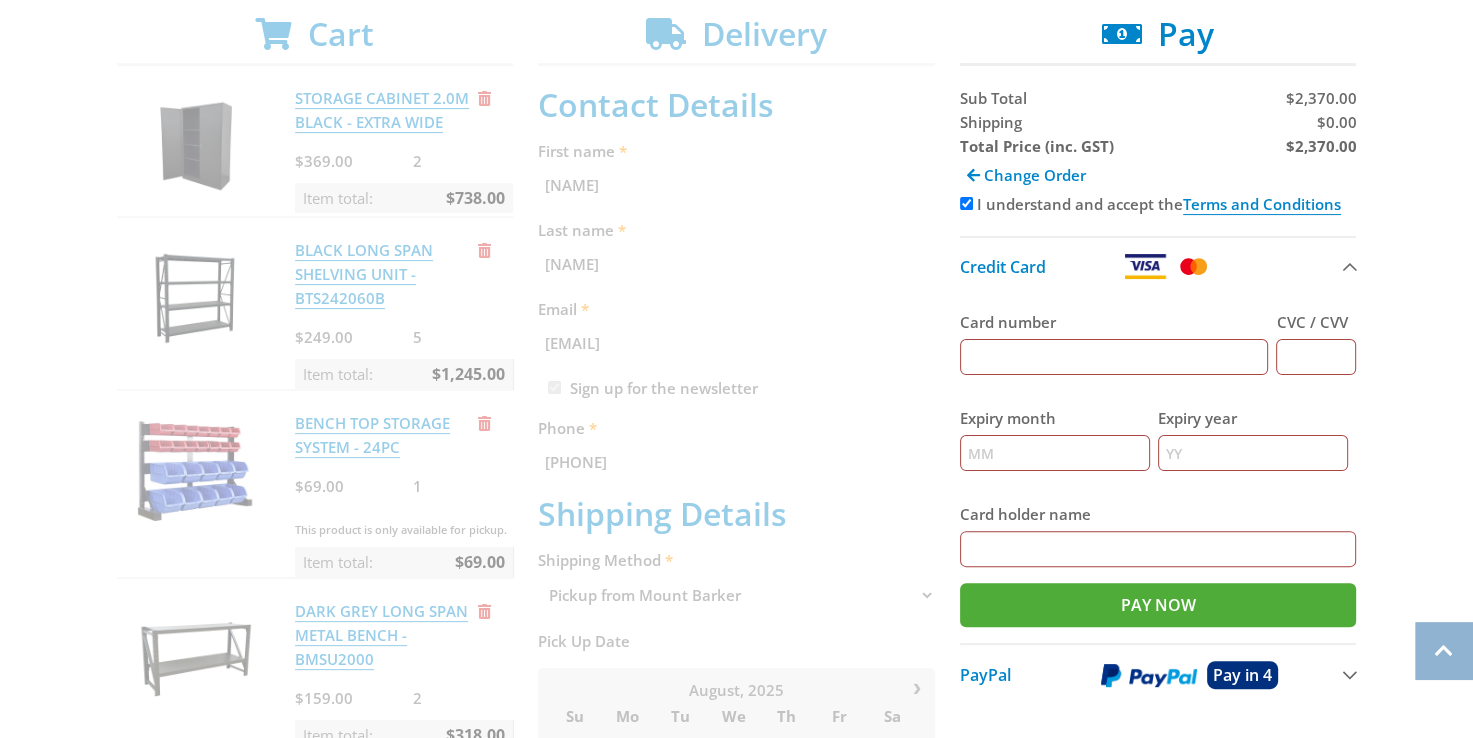scroll, scrollTop: 400, scrollLeft: 0, axis: vertical 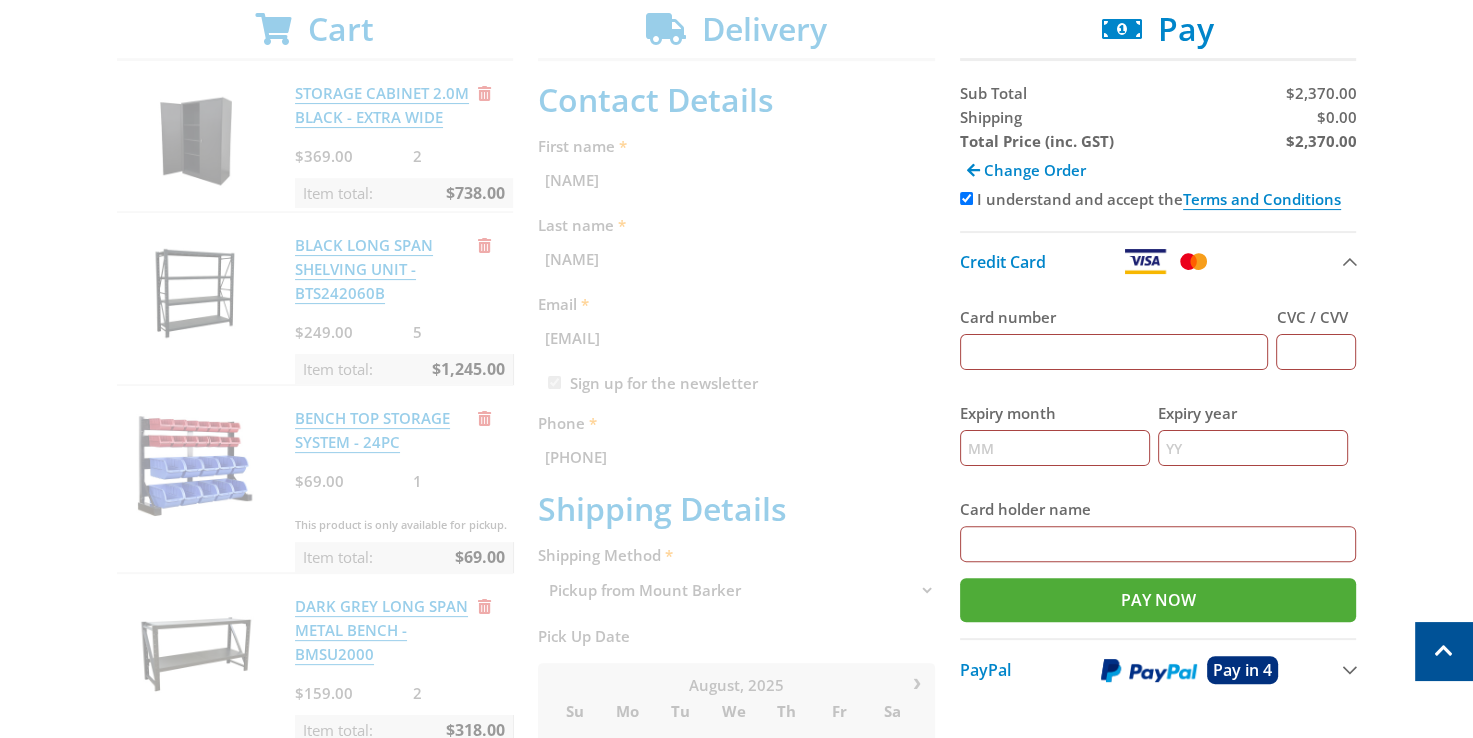 click at bounding box center [1149, 670] 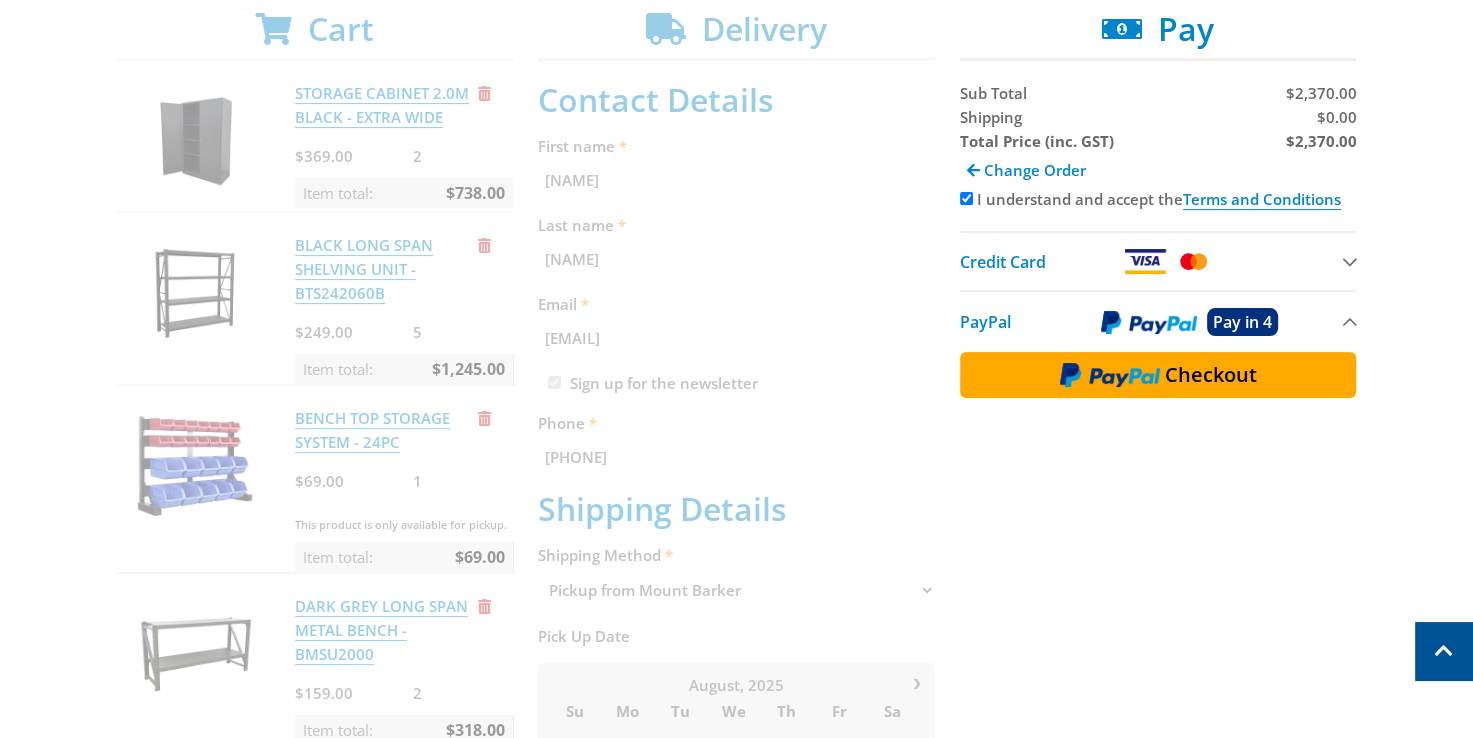 click at bounding box center (1110, 375) 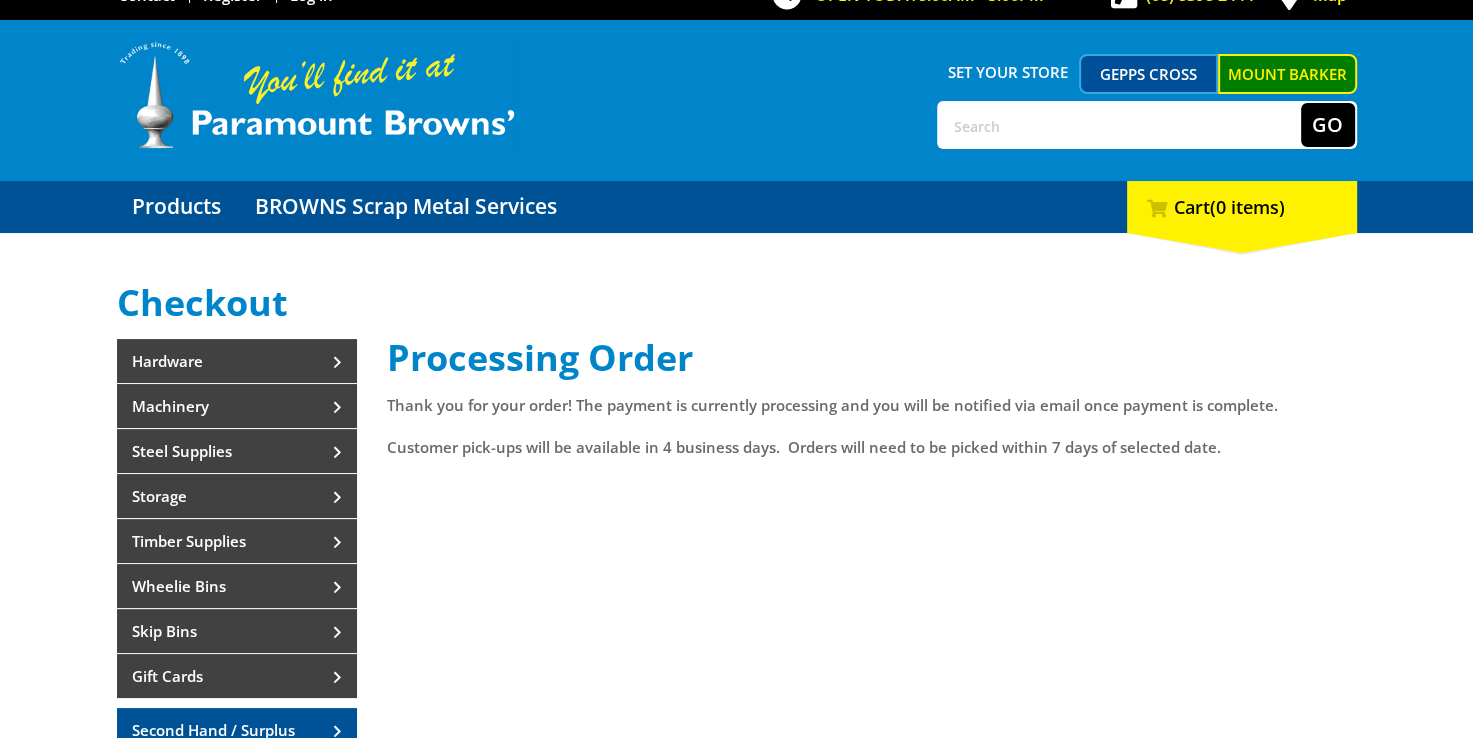 scroll, scrollTop: 0, scrollLeft: 0, axis: both 